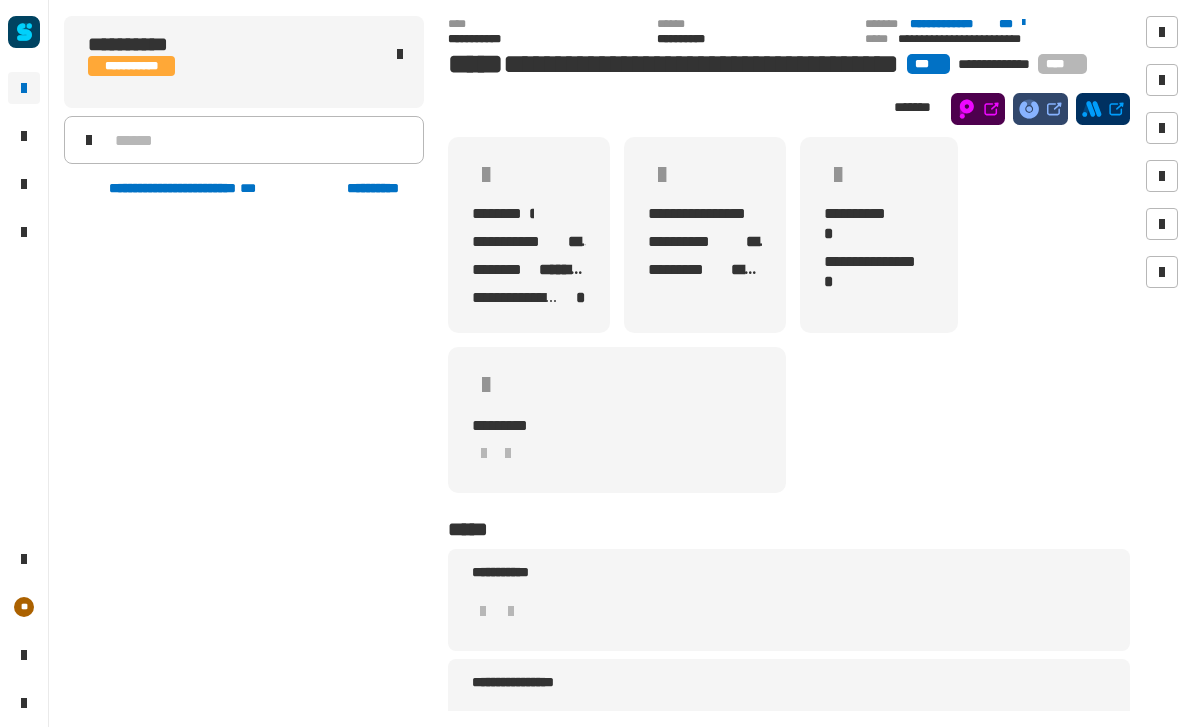 scroll, scrollTop: 0, scrollLeft: 0, axis: both 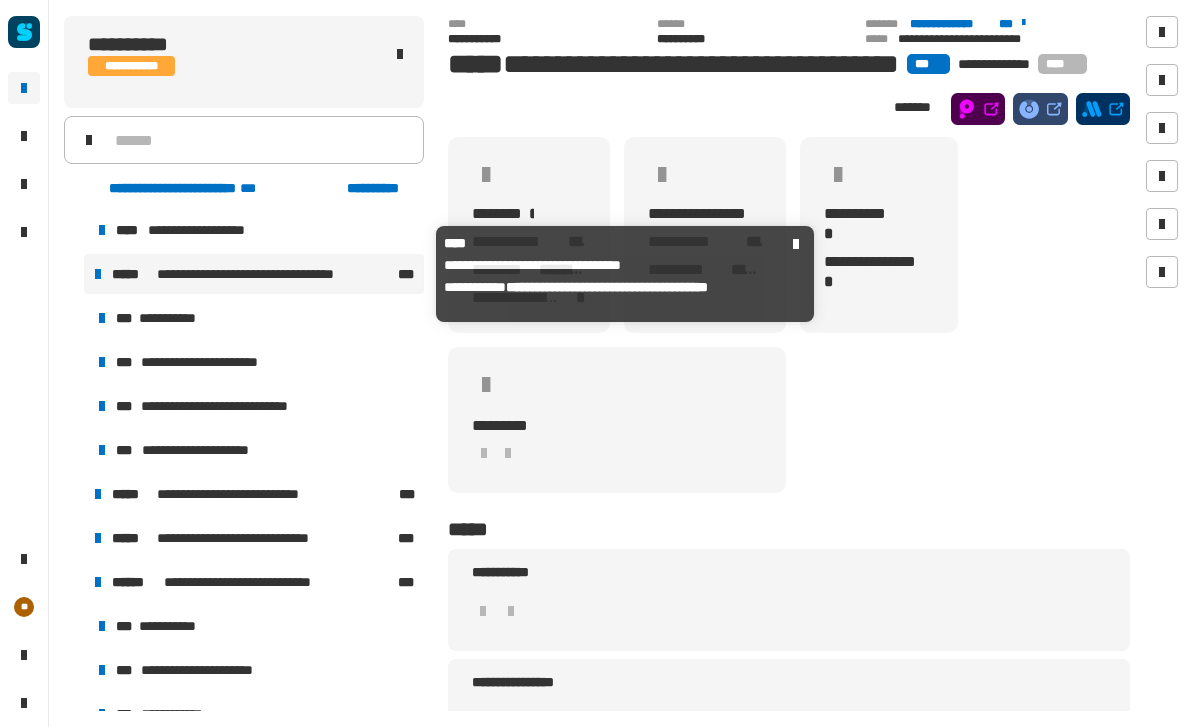 click on "**********" at bounding box center [256, 318] 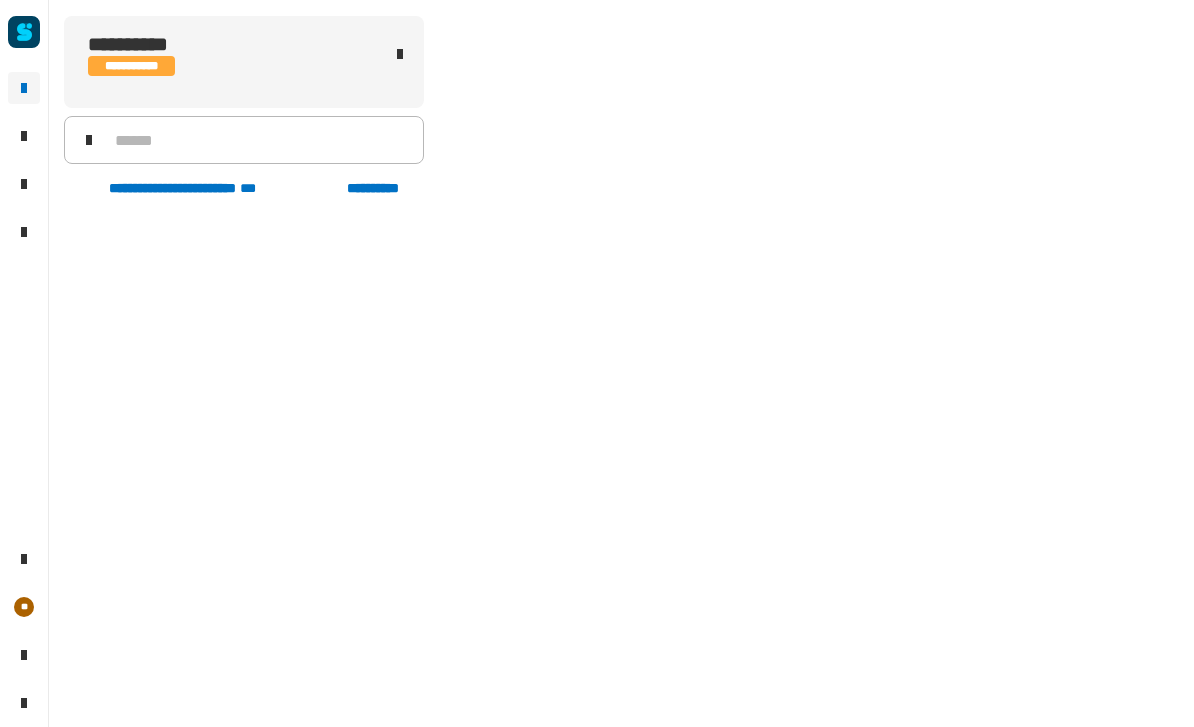 scroll, scrollTop: 1225, scrollLeft: 0, axis: vertical 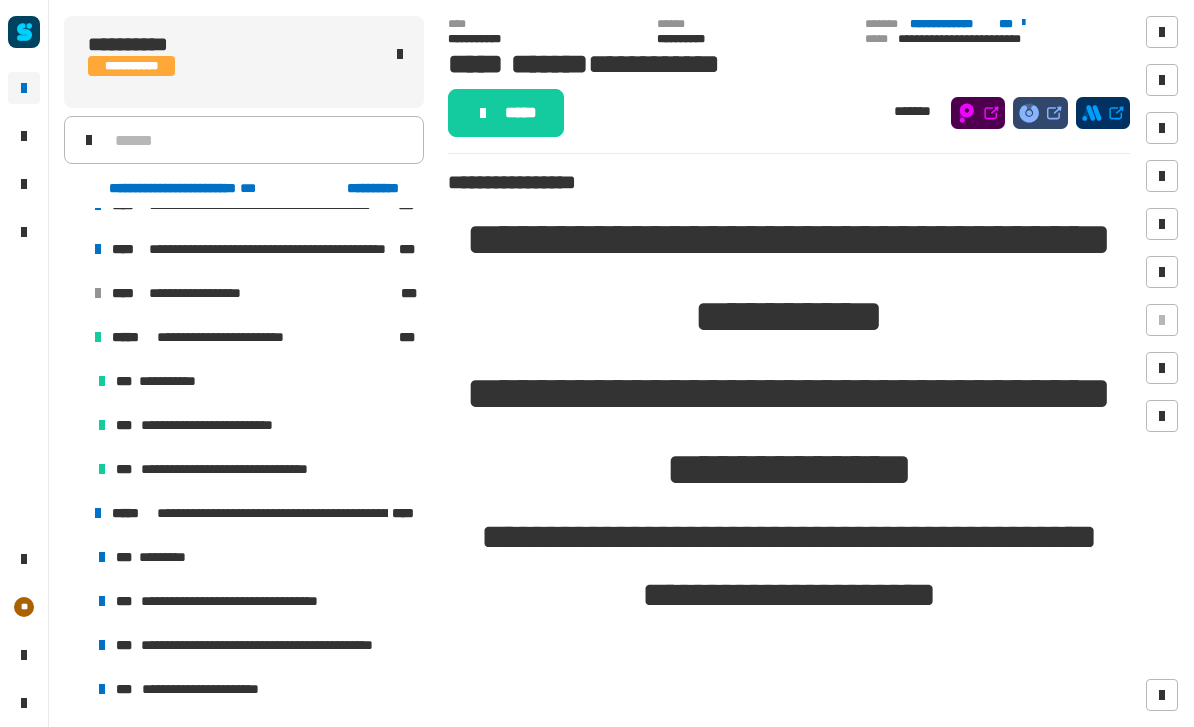 click on "**********" at bounding box center [254, 513] 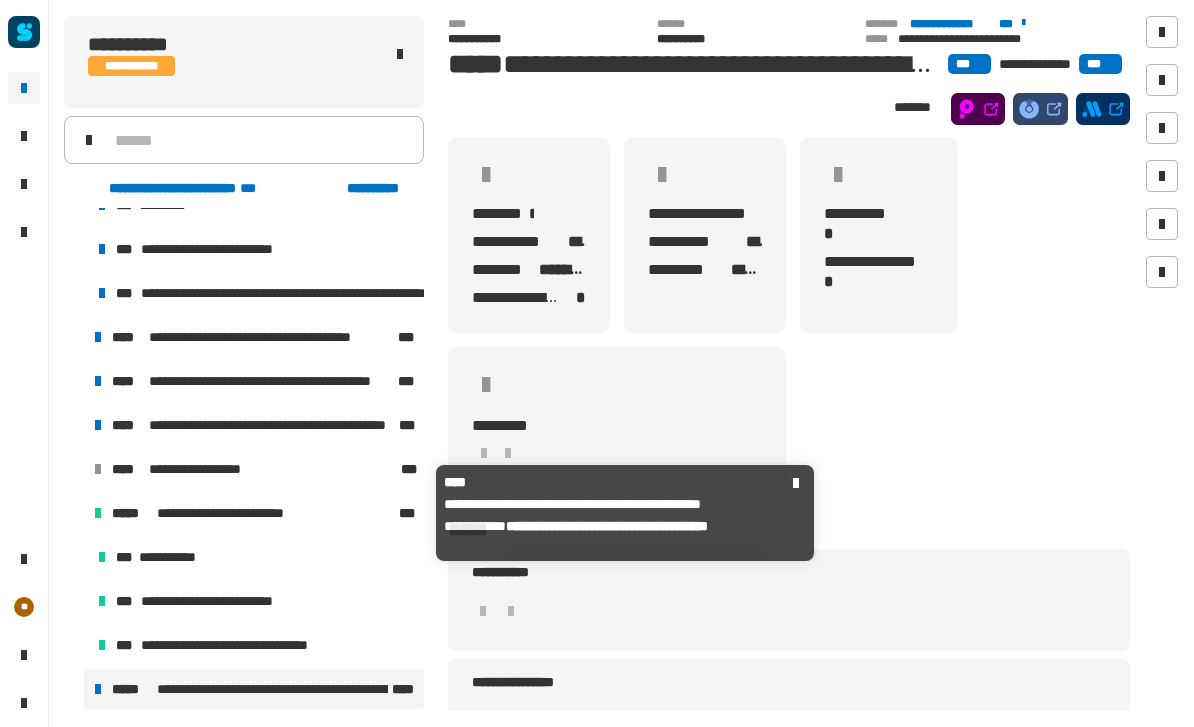 scroll, scrollTop: 60, scrollLeft: 0, axis: vertical 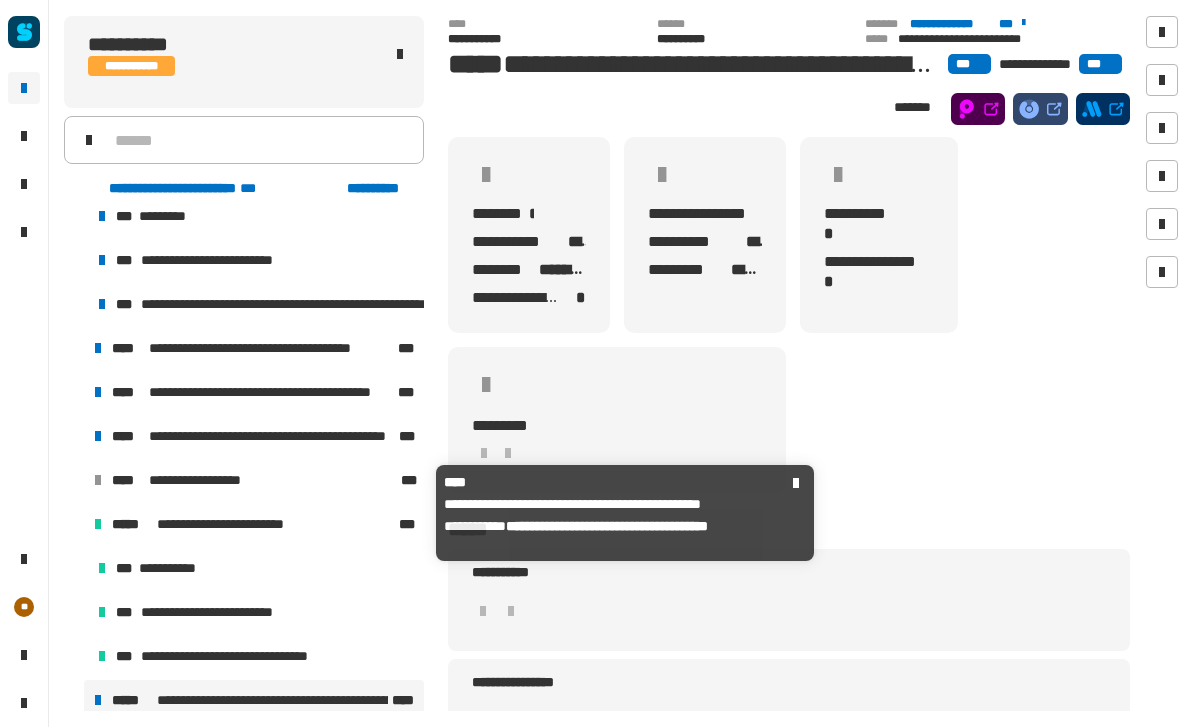 click on "**********" at bounding box center (254, 480) 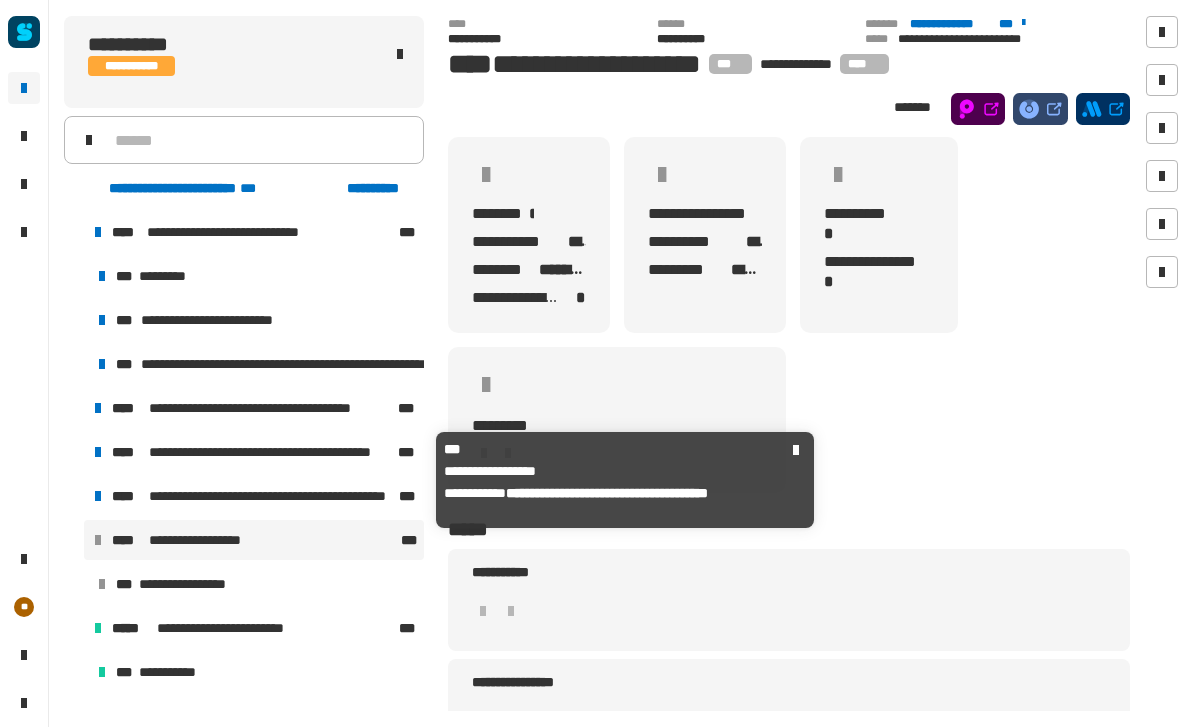 scroll, scrollTop: 0, scrollLeft: 0, axis: both 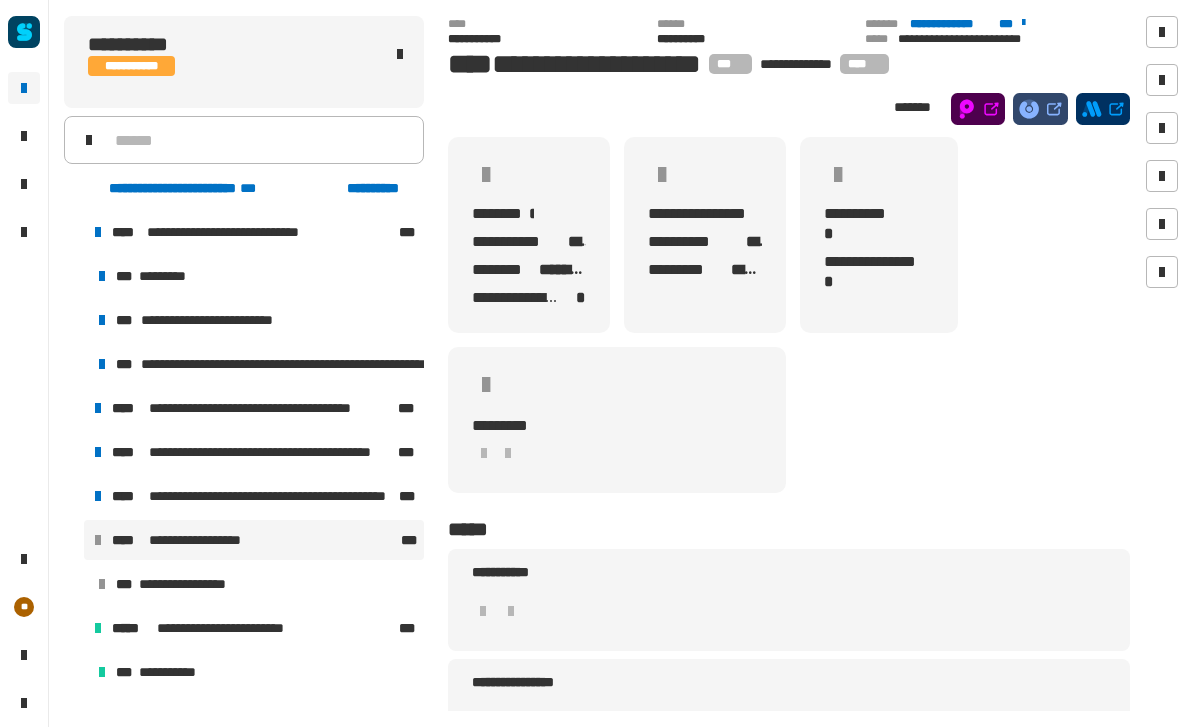 click on "**********" at bounding box center (195, 584) 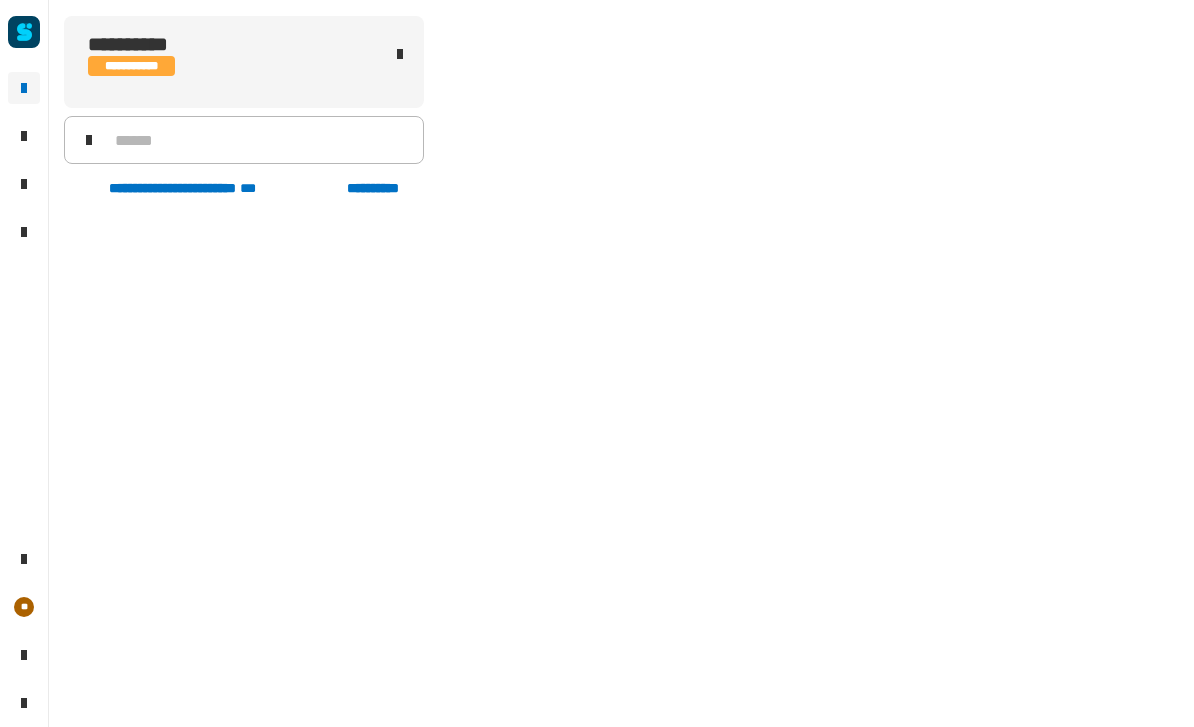 scroll, scrollTop: 125, scrollLeft: 0, axis: vertical 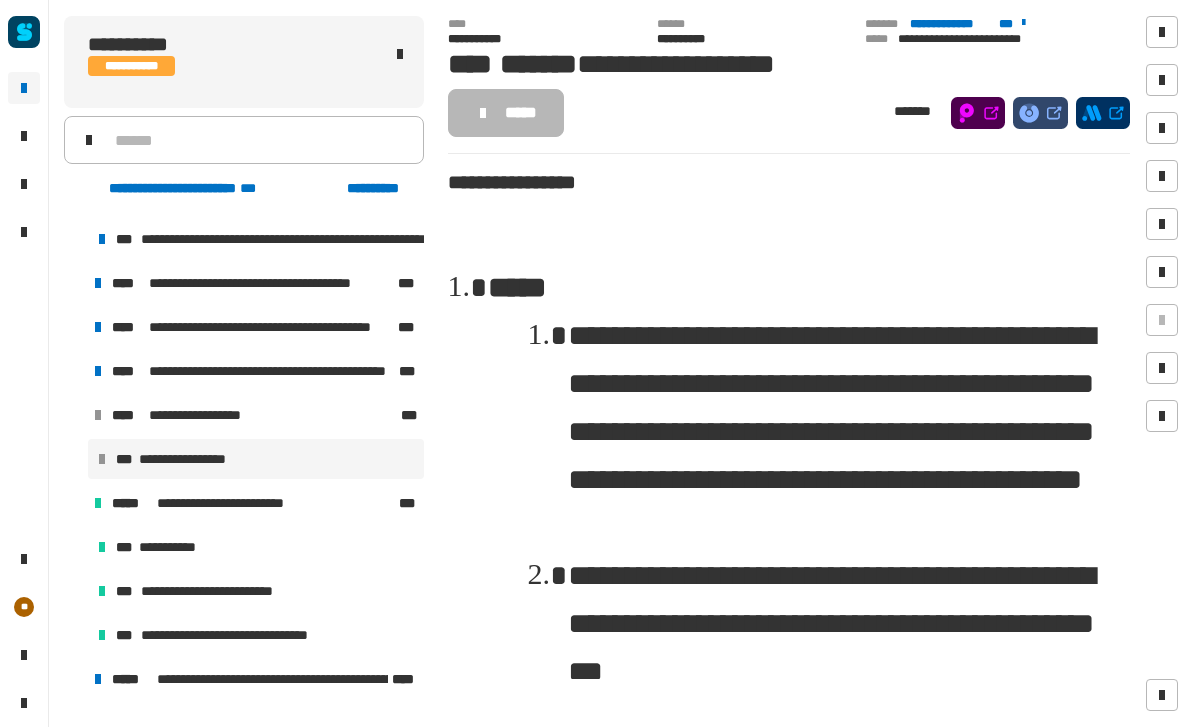 click on "**********" 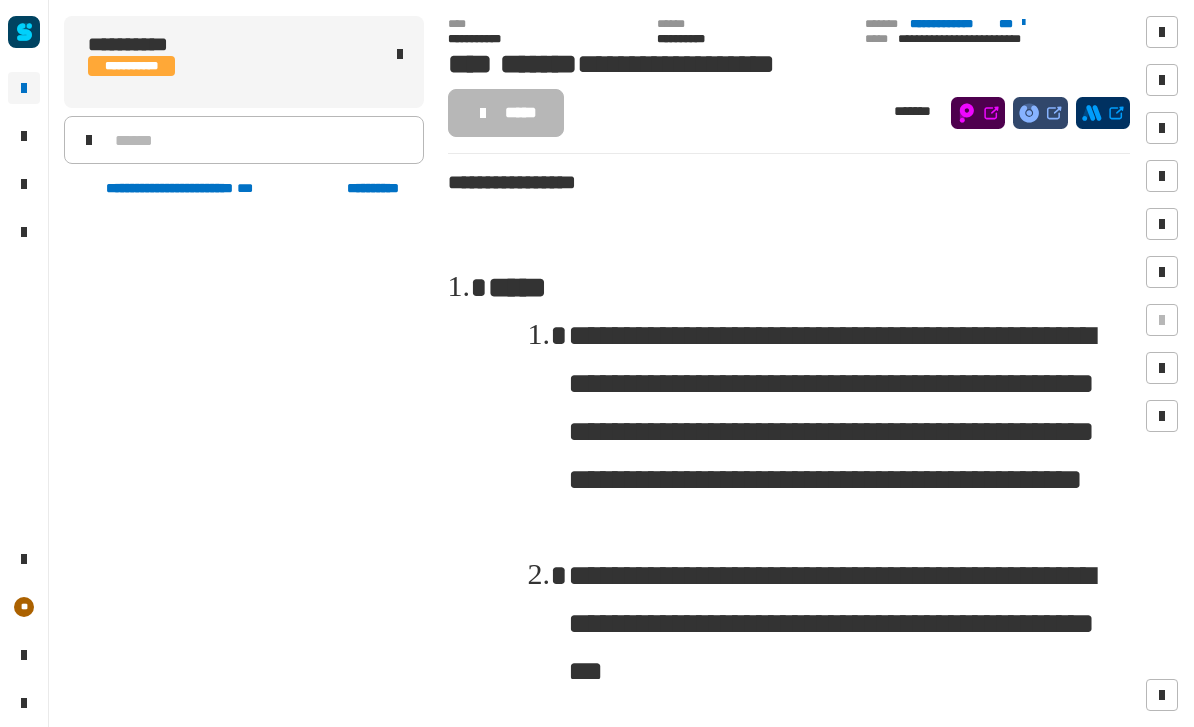 scroll, scrollTop: 0, scrollLeft: 0, axis: both 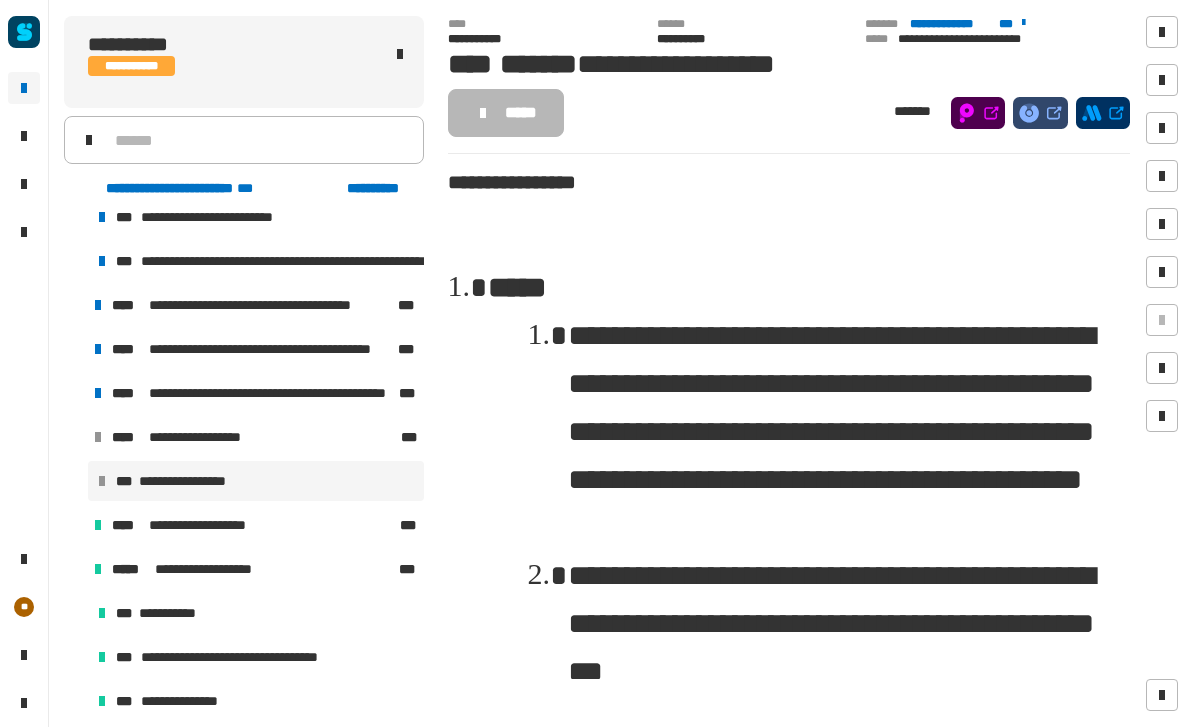 click on "**********" 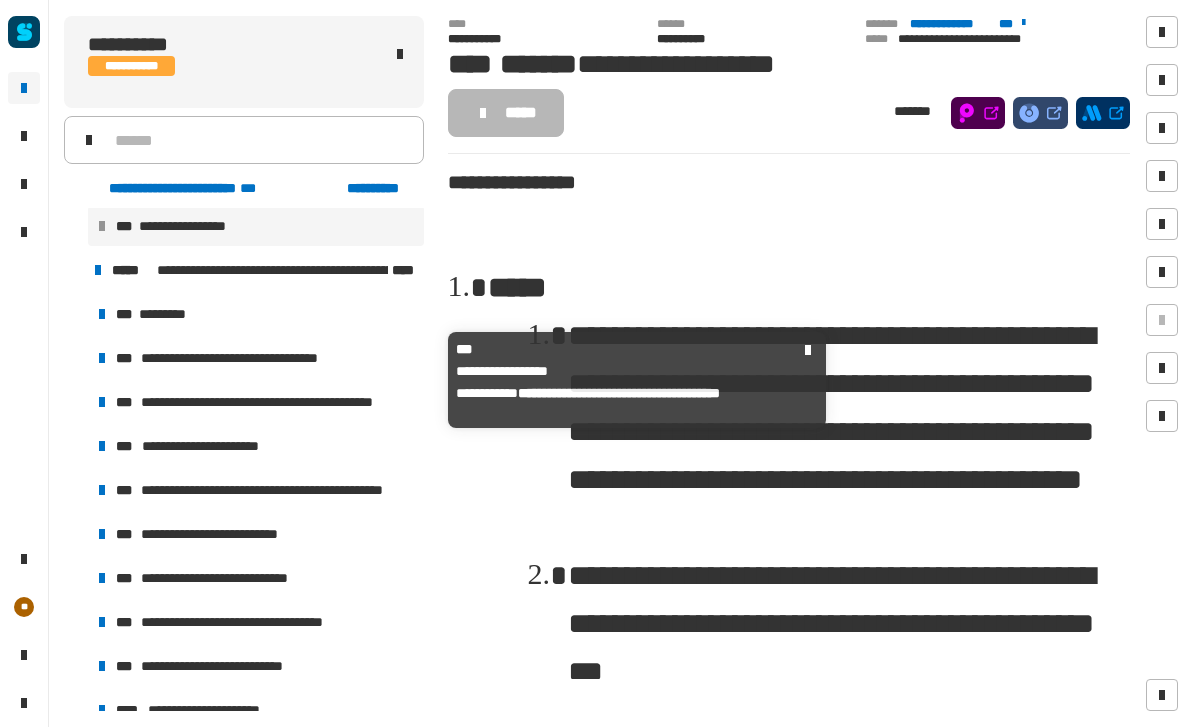 scroll, scrollTop: 362, scrollLeft: 0, axis: vertical 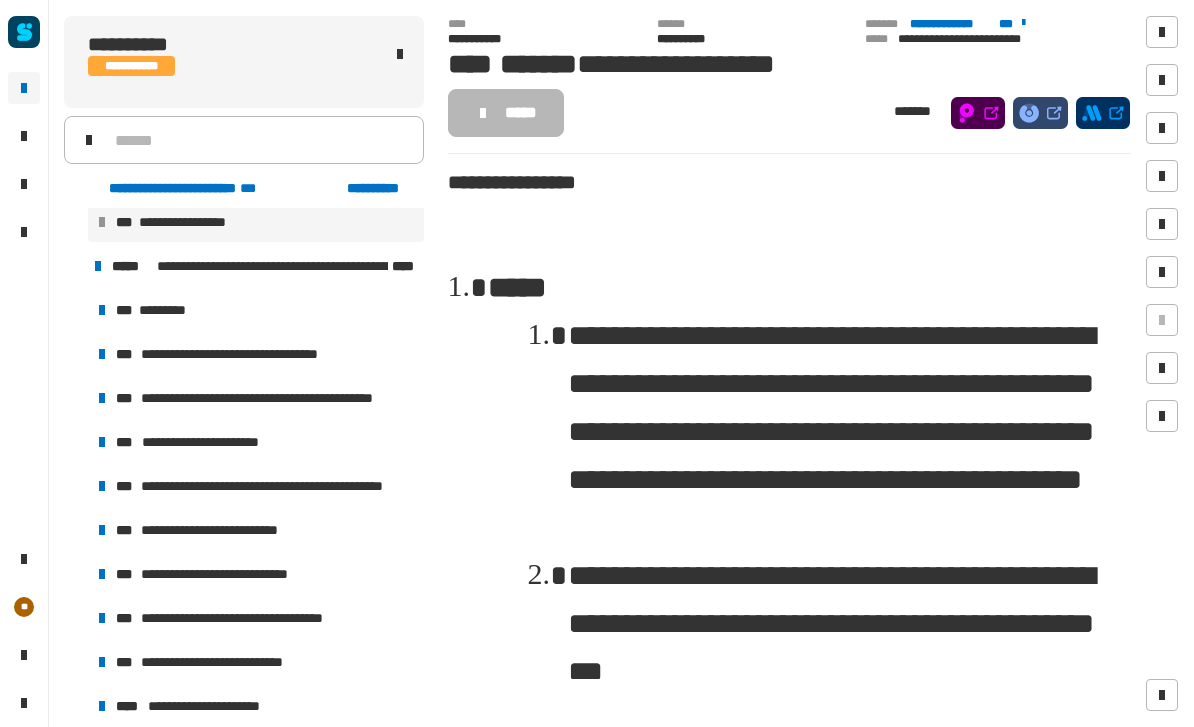 click at bounding box center (74, 266) 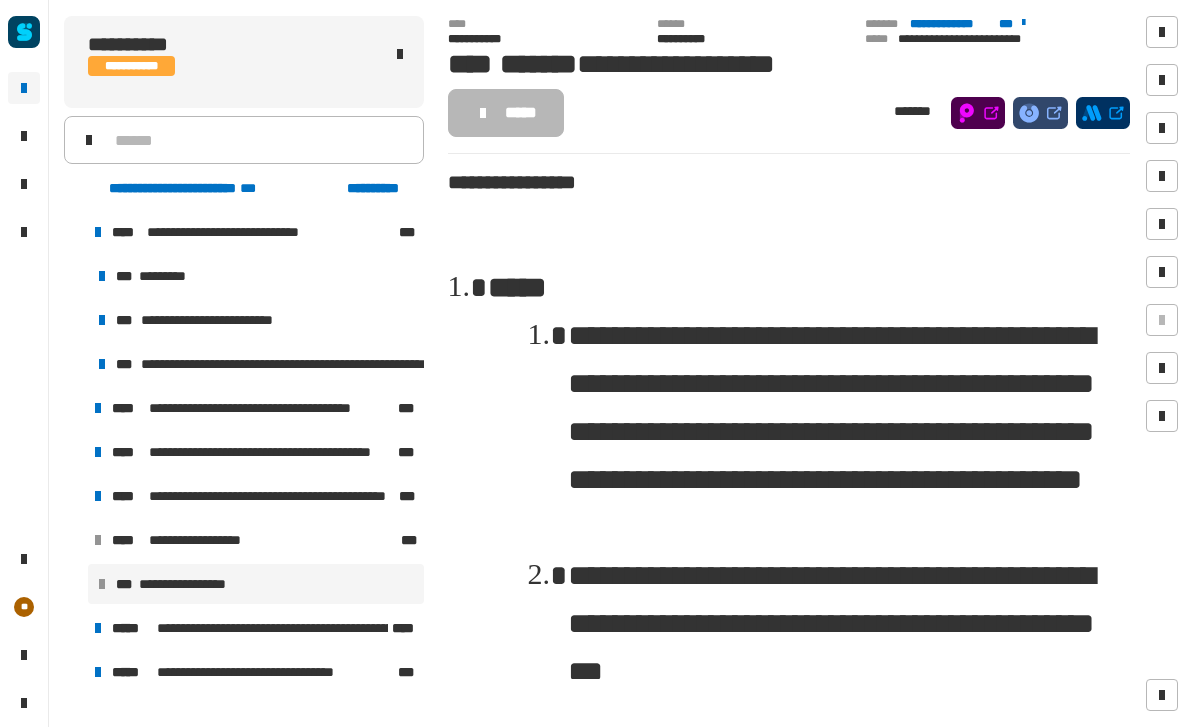 scroll, scrollTop: 0, scrollLeft: 0, axis: both 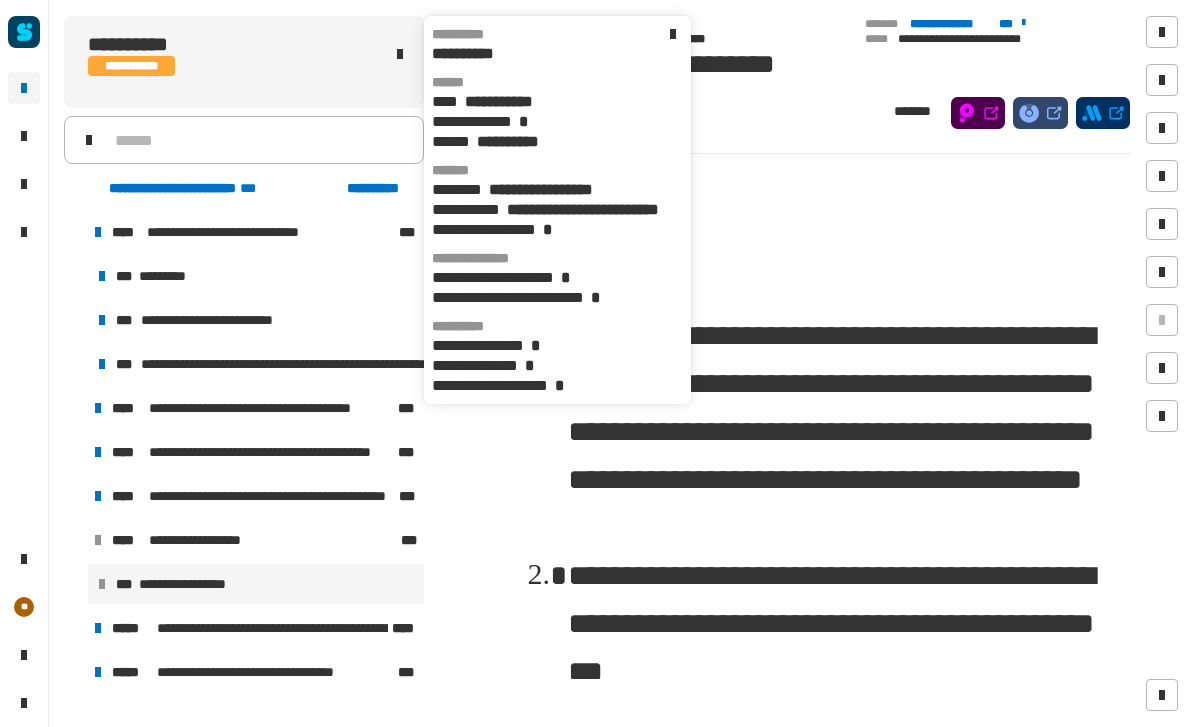 click on "**********" 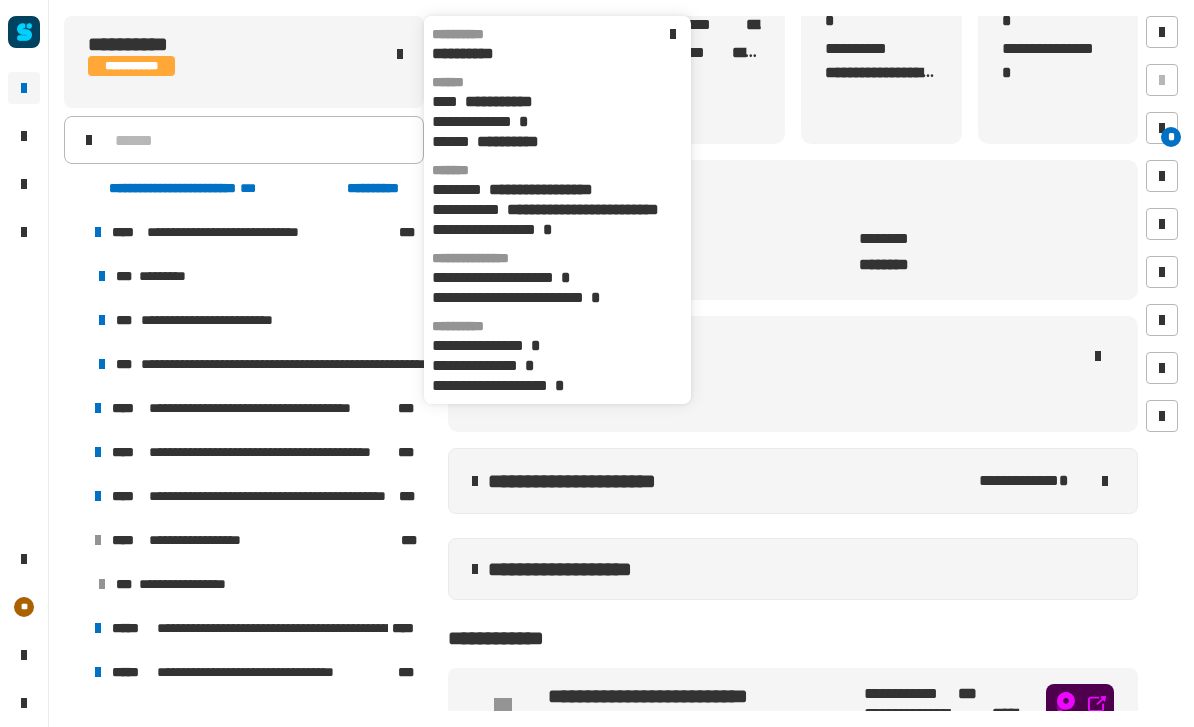 scroll, scrollTop: 382, scrollLeft: 0, axis: vertical 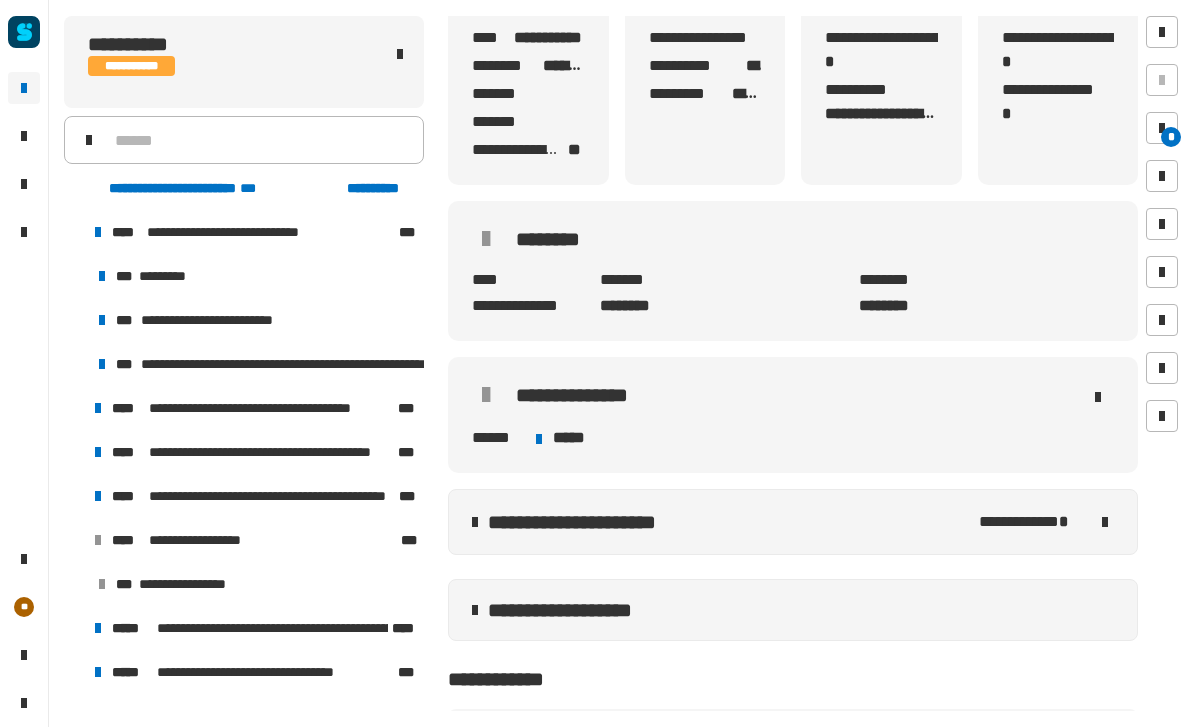 click 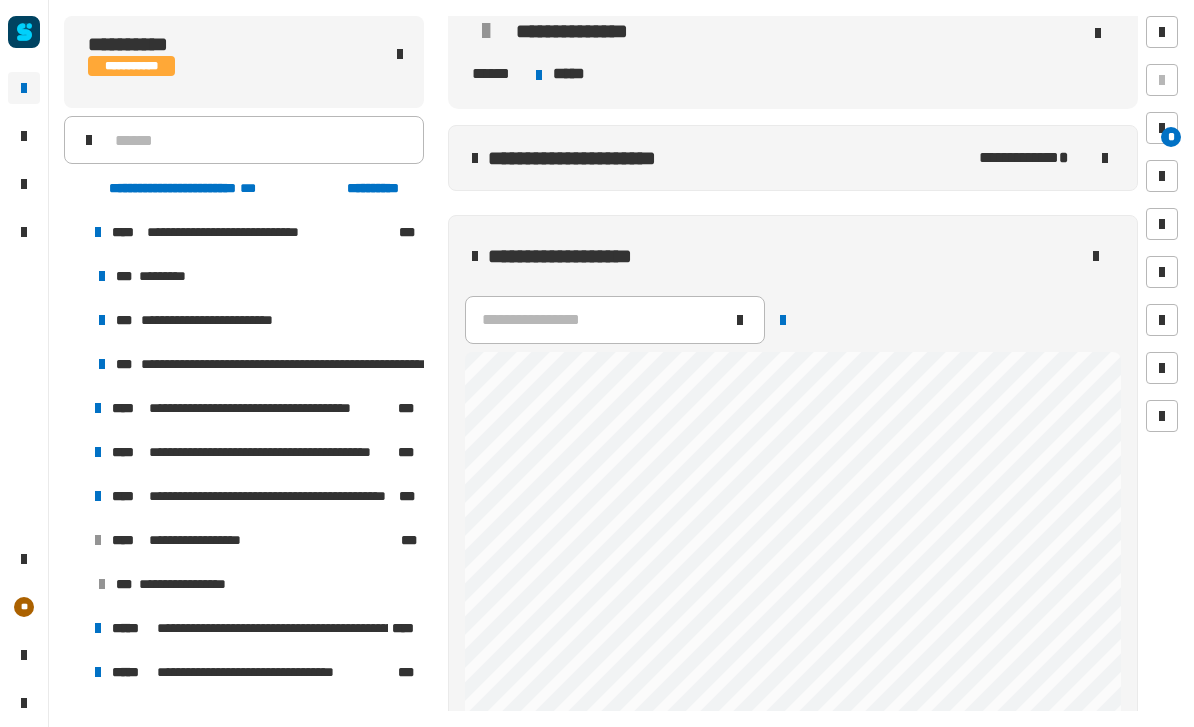 scroll, scrollTop: 808, scrollLeft: 0, axis: vertical 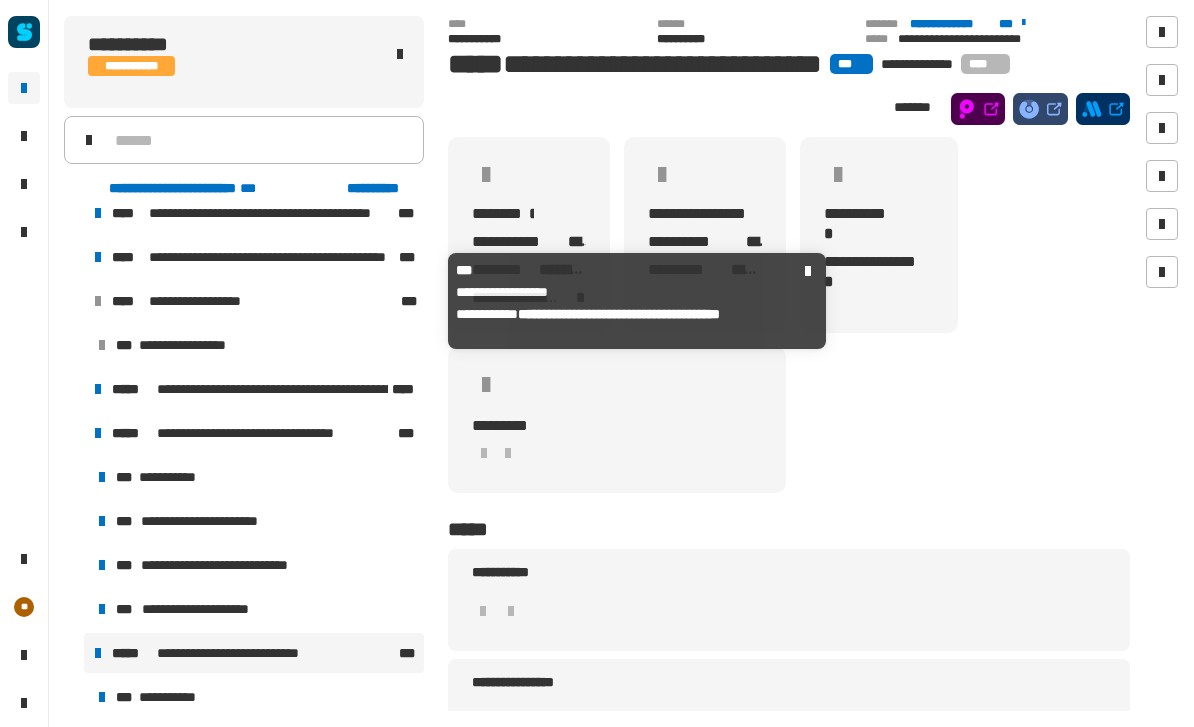 click on "**********" at bounding box center [254, 301] 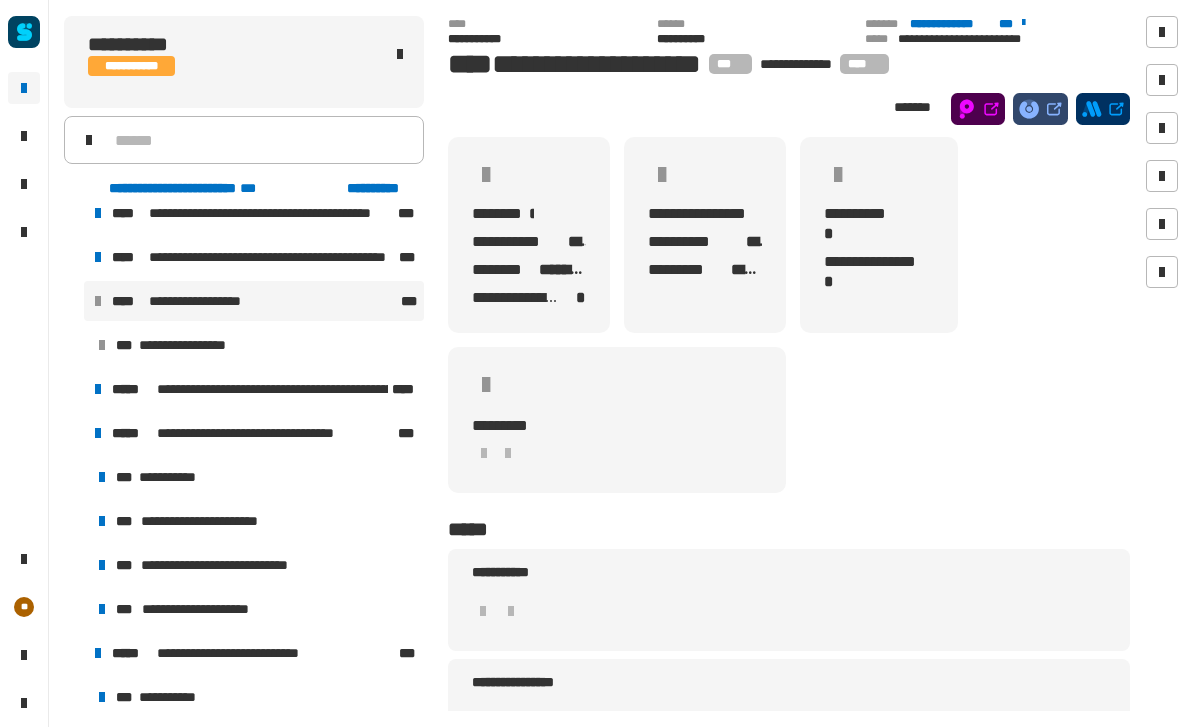 click on "**********" at bounding box center [256, 345] 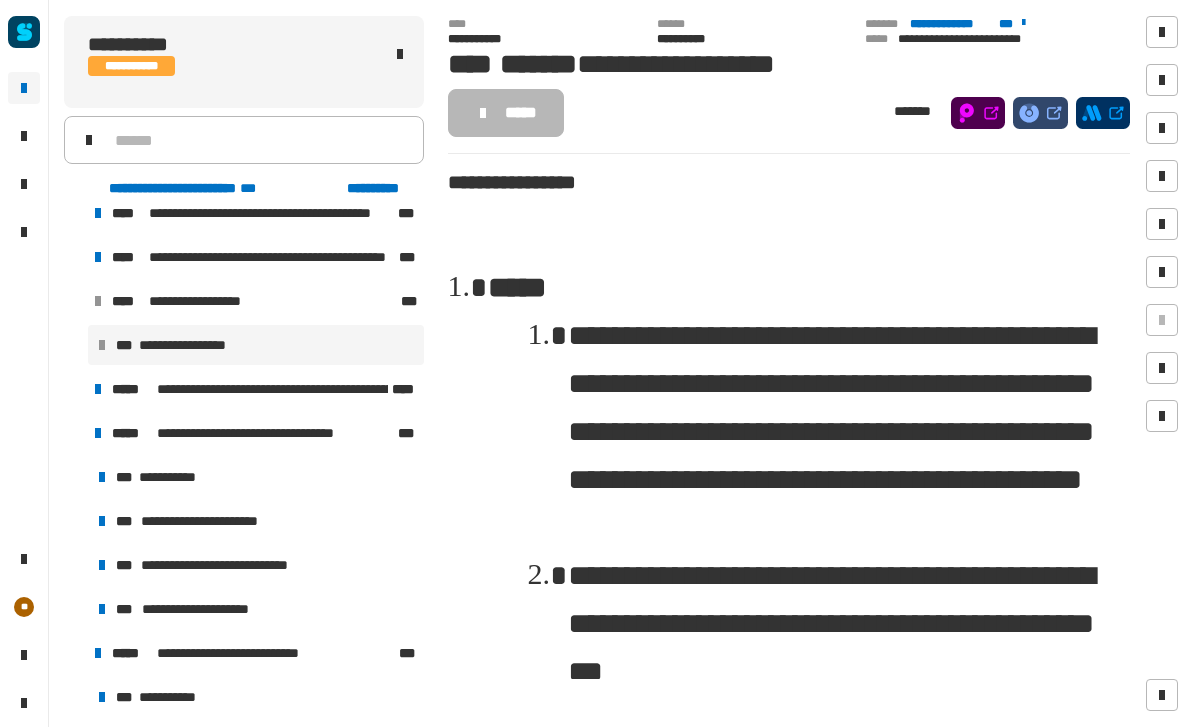 click on "**********" at bounding box center (254, 301) 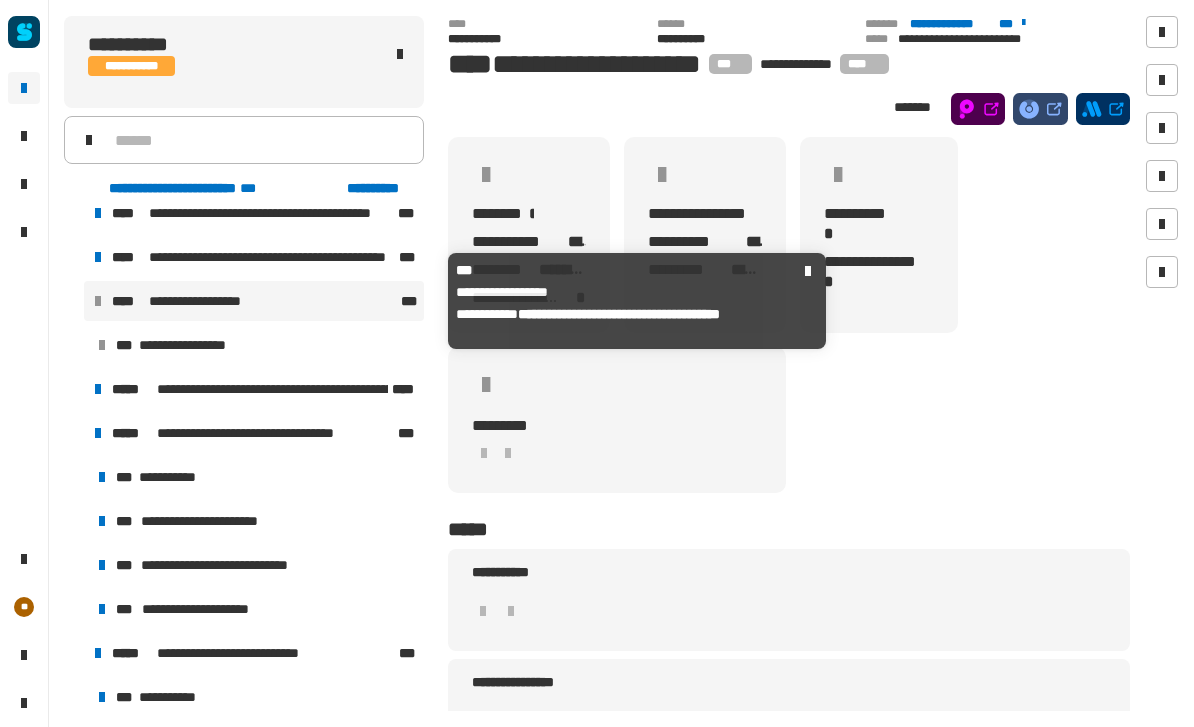 click on "[FIRST] [LAST]" at bounding box center (254, 257) 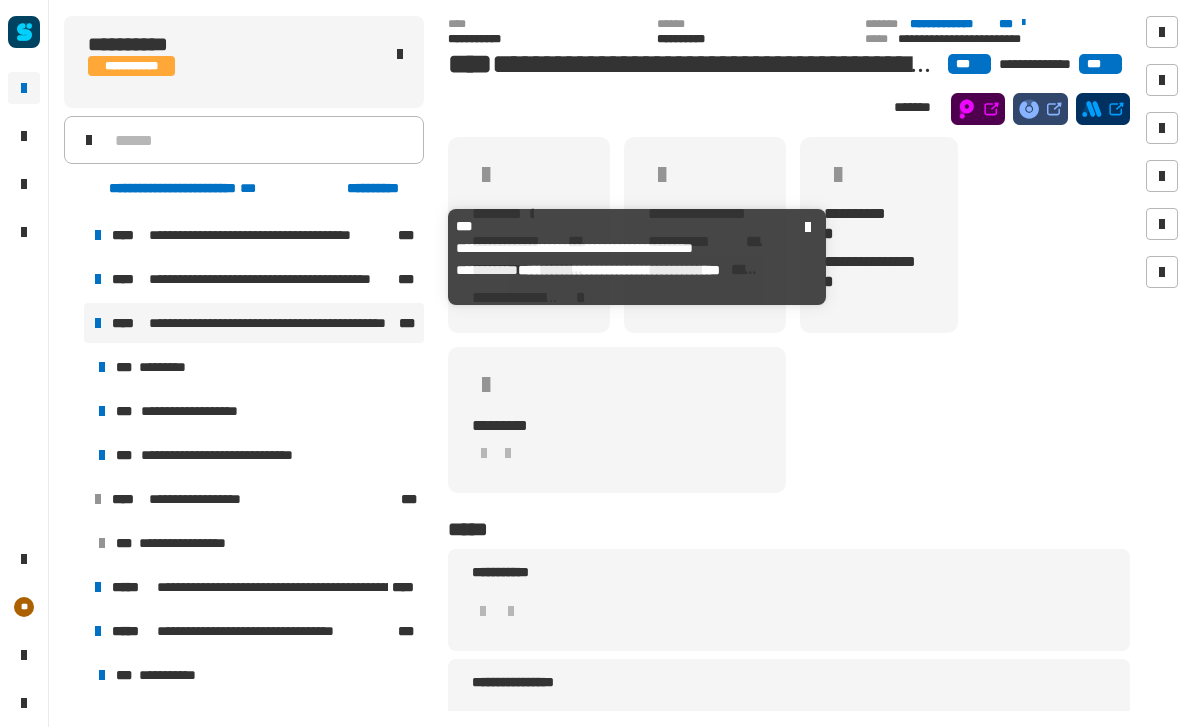 scroll, scrollTop: 167, scrollLeft: 0, axis: vertical 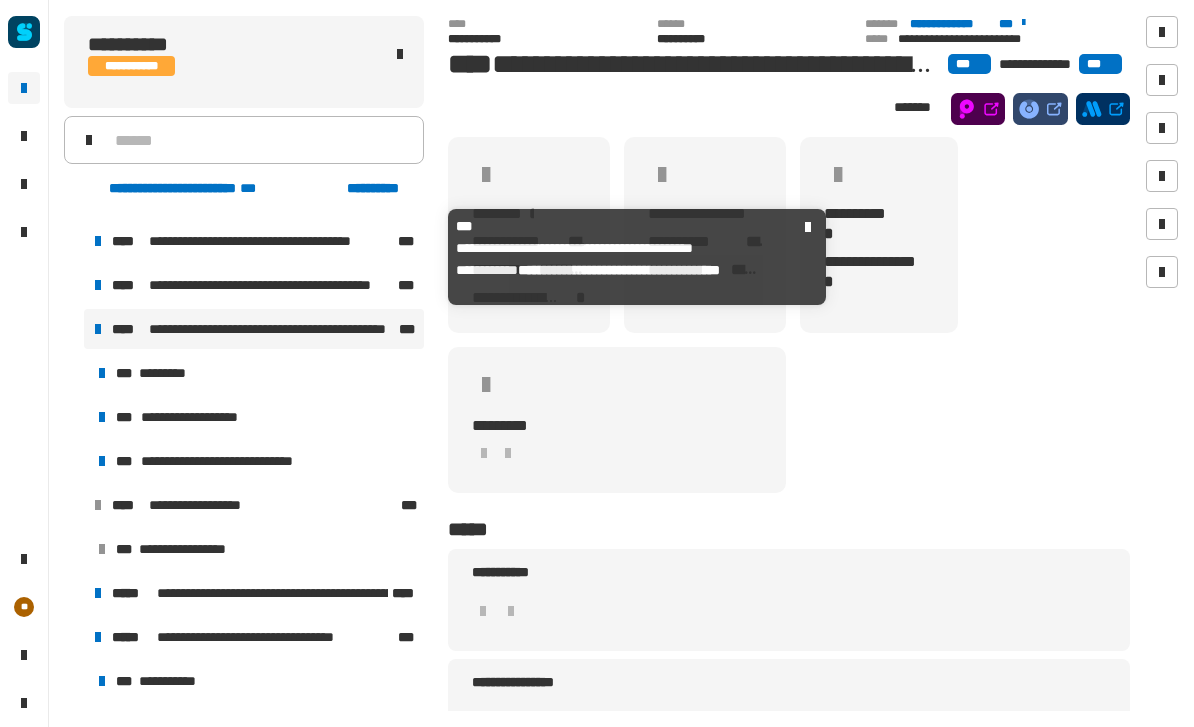 click on "[FIRST] [LAST] [STREET] [CITY], [STATE] [ZIP] [COUNTRY] [PHONE] [EMAIL] [SSN] [DLN] [CC] [DOB]" 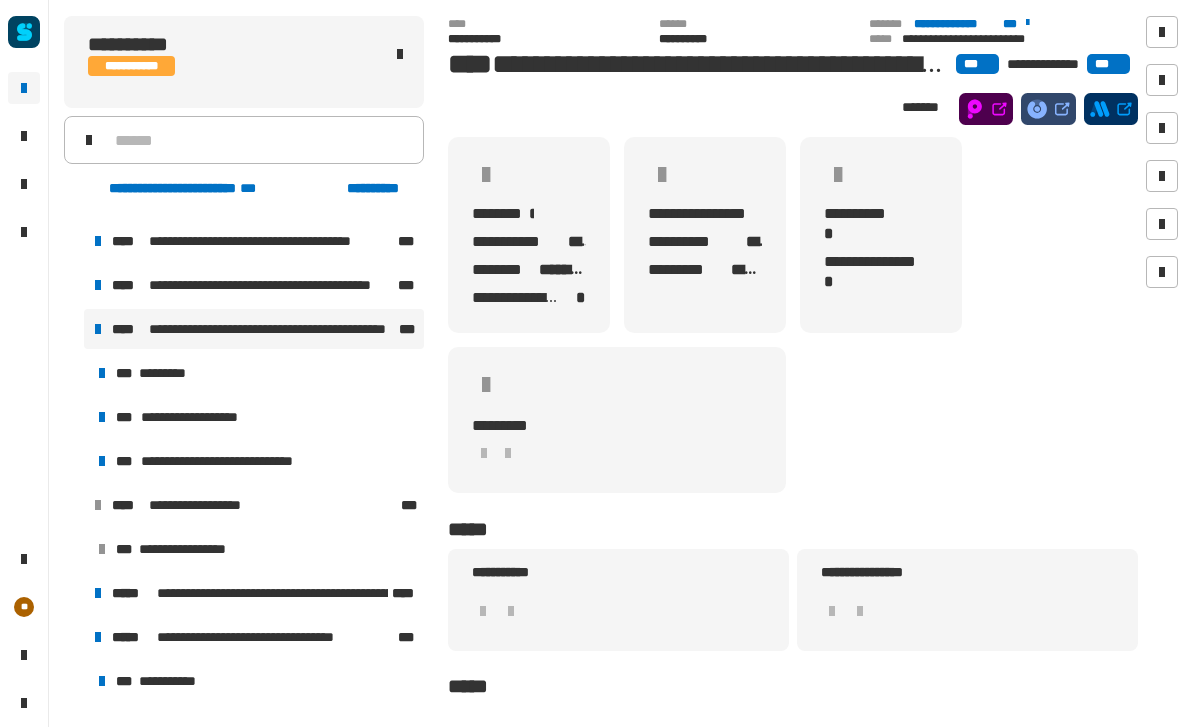 scroll, scrollTop: 0, scrollLeft: 0, axis: both 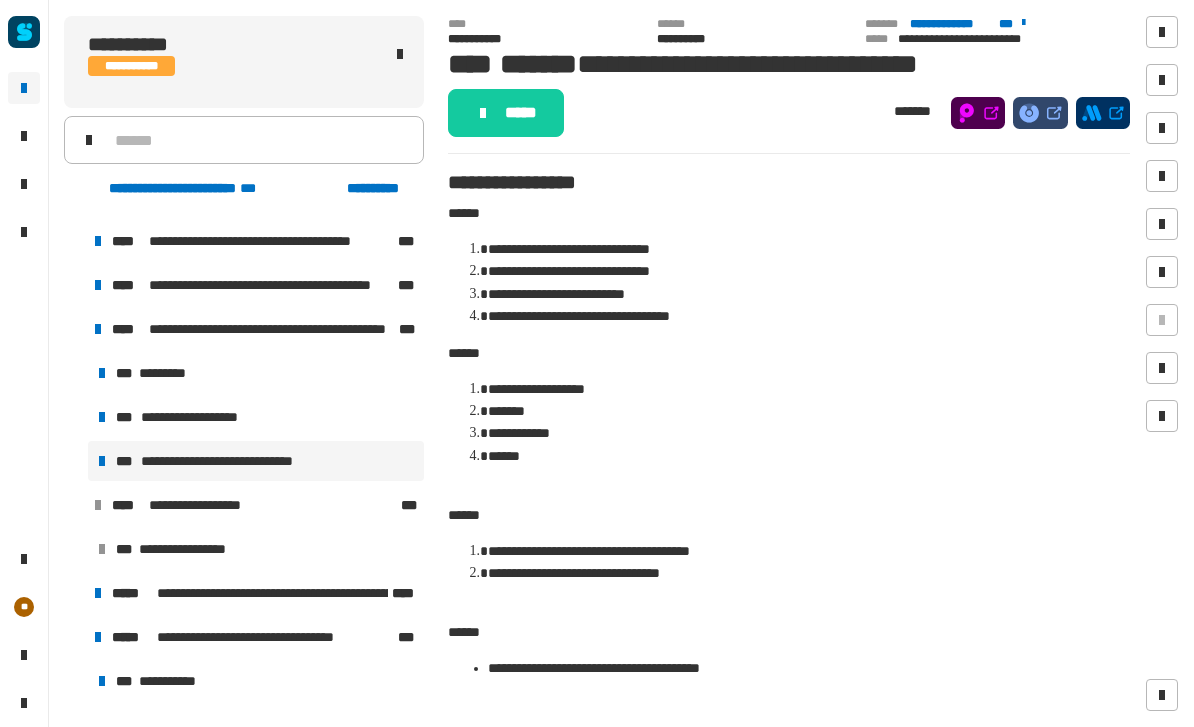 click on "*** *********" at bounding box center [256, 373] 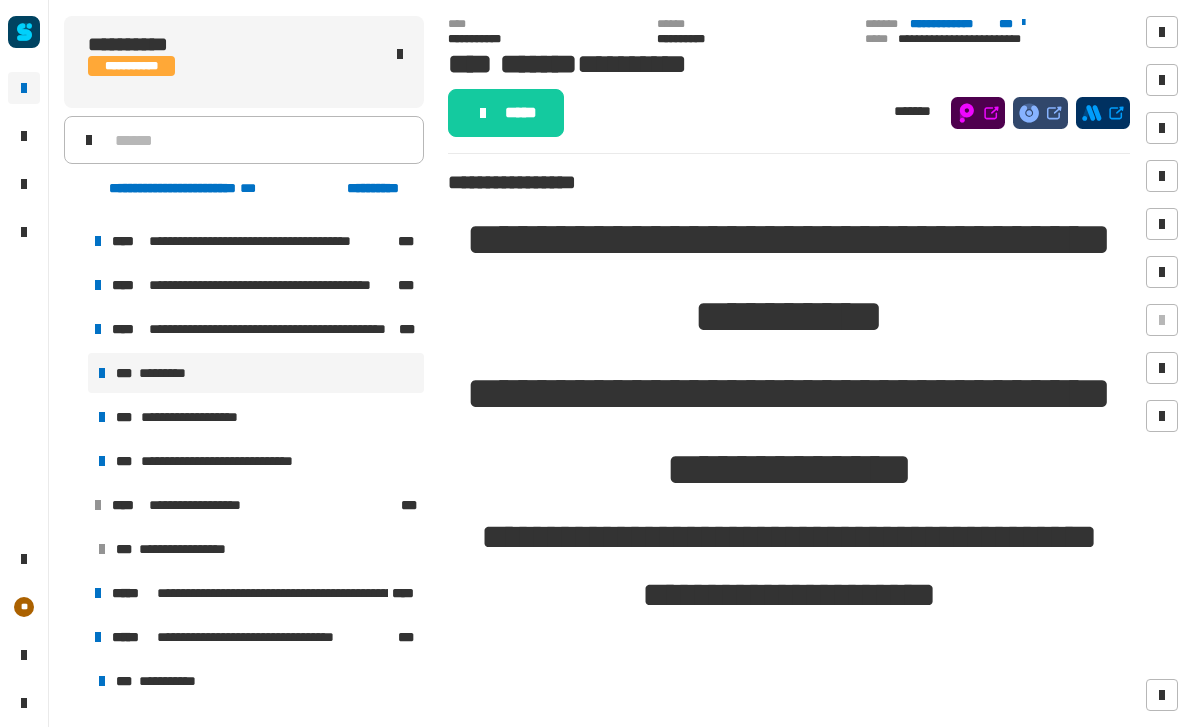 click on "[FIRST] [LAST]" at bounding box center [254, 329] 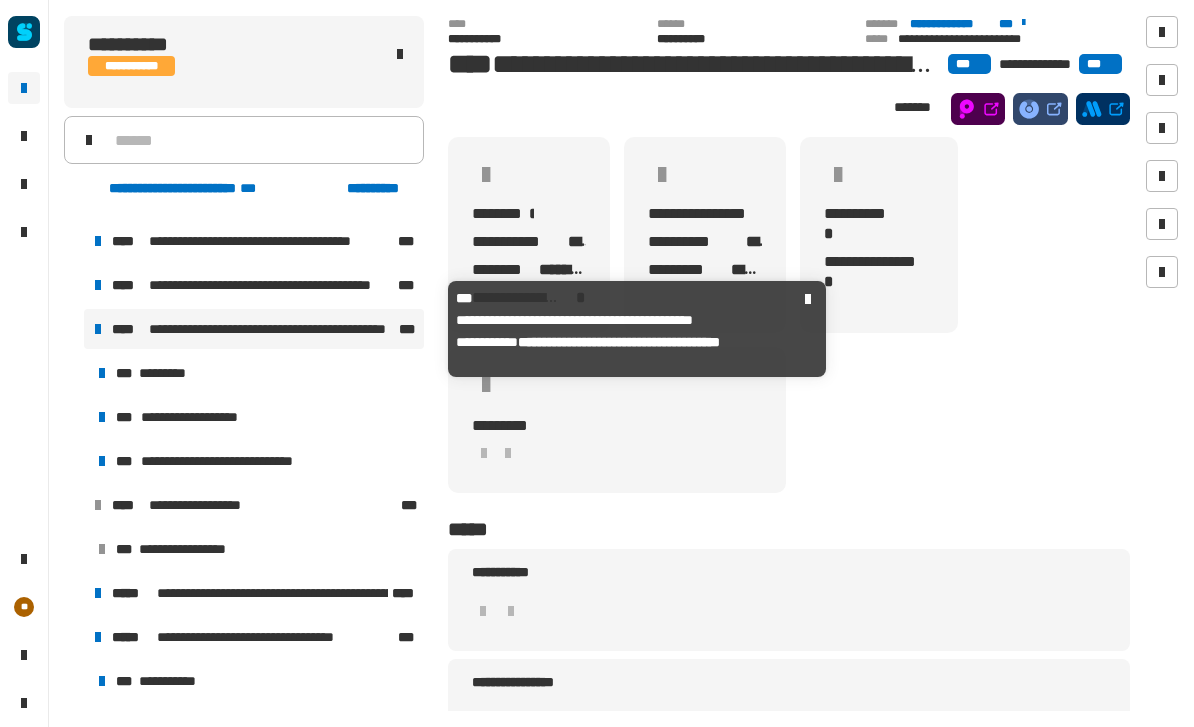 click 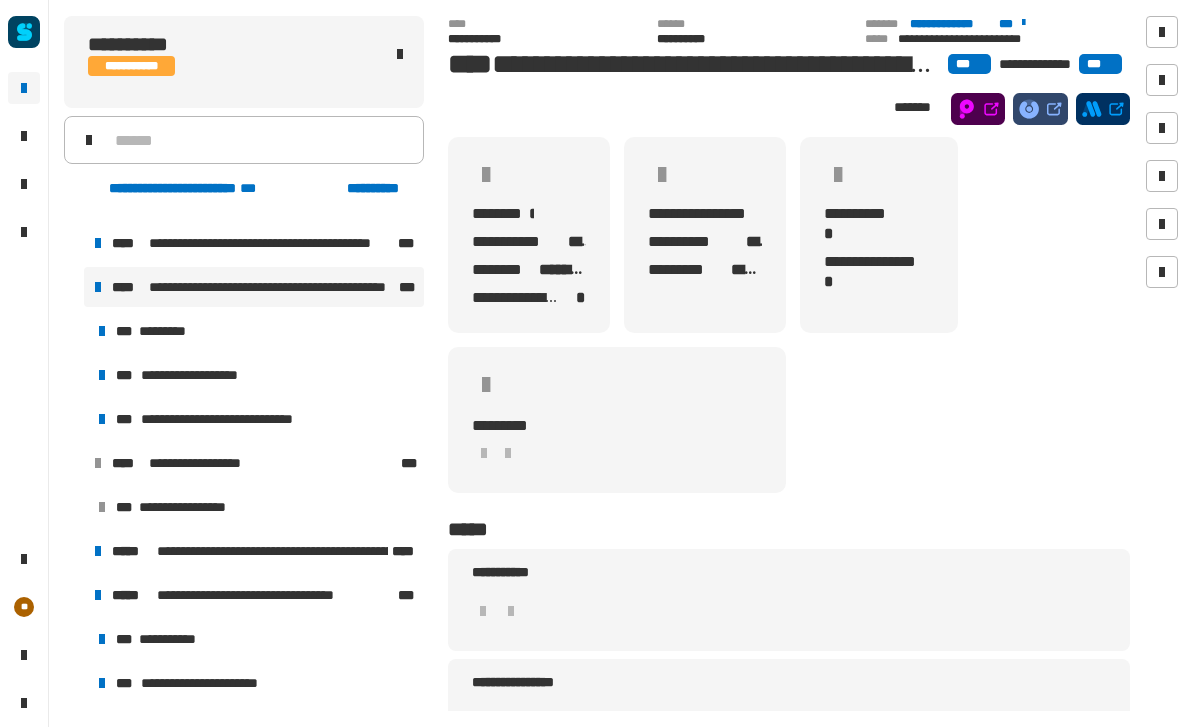scroll, scrollTop: 210, scrollLeft: 0, axis: vertical 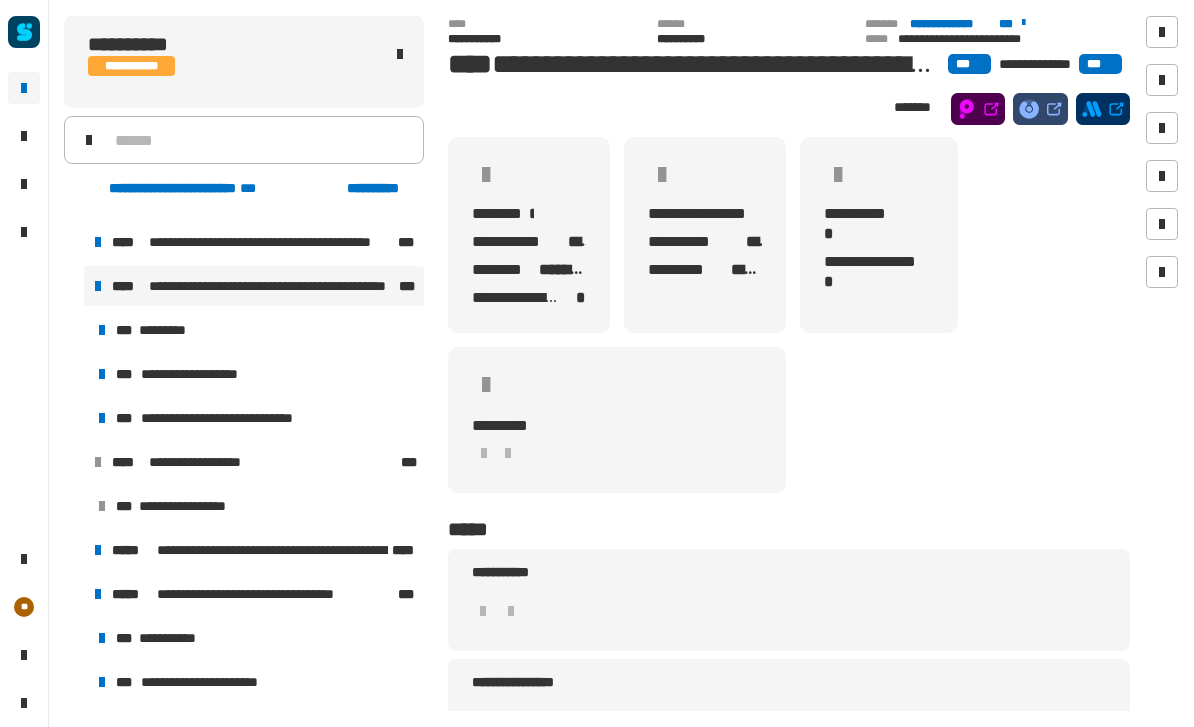 click on "**********" at bounding box center (254, 462) 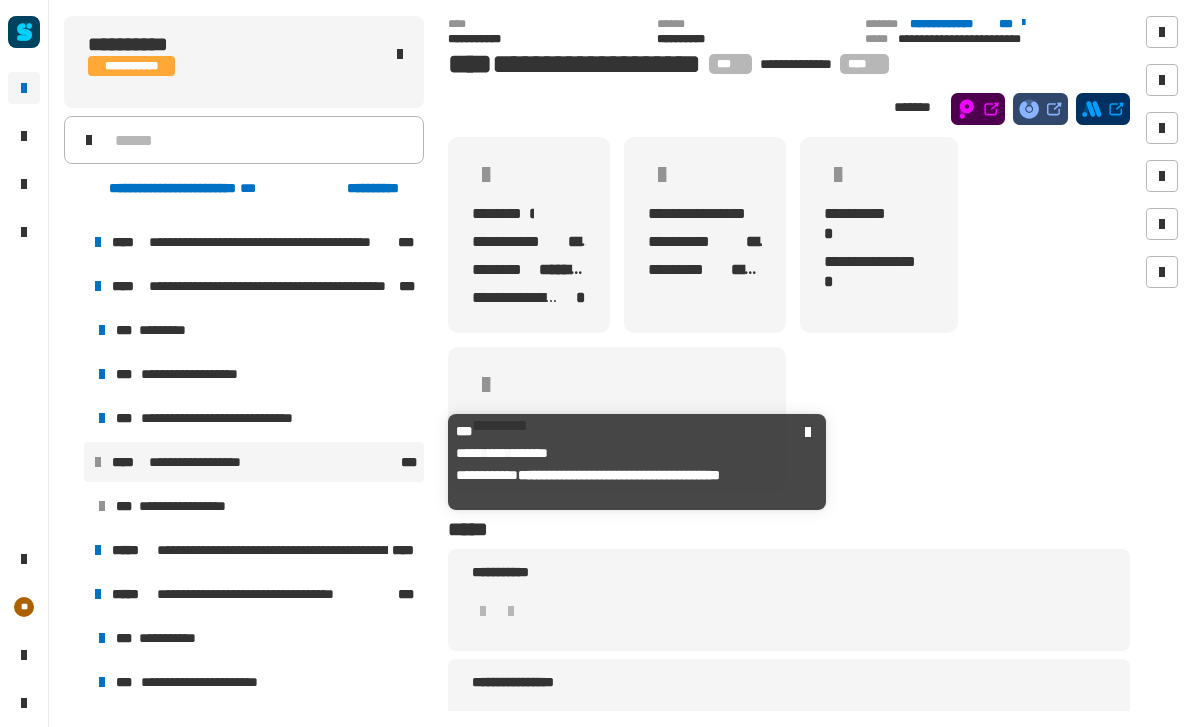 click 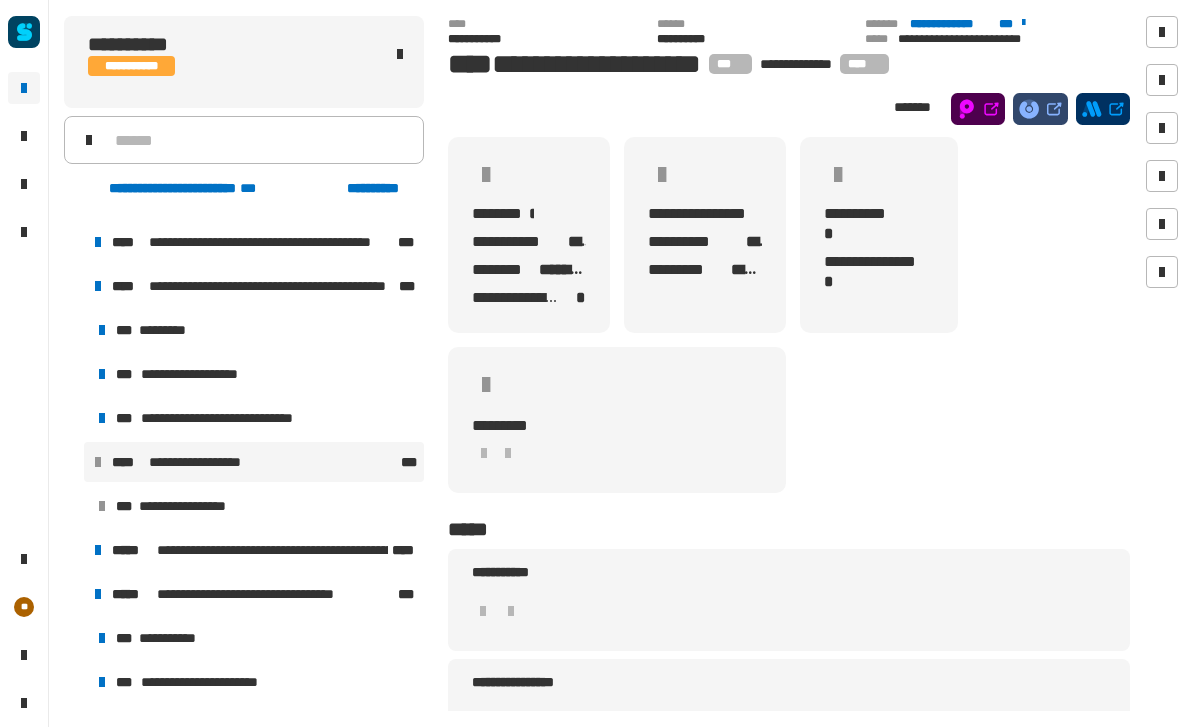click on "**********" at bounding box center [256, 374] 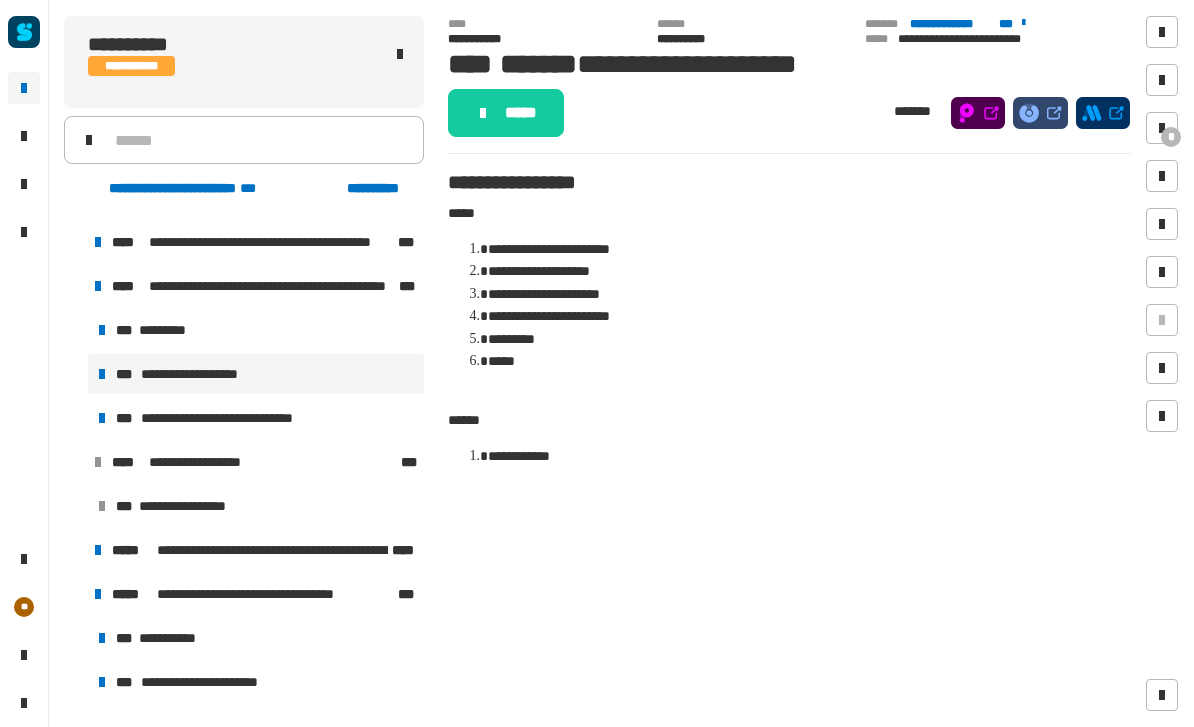 click on "**********" at bounding box center (256, 418) 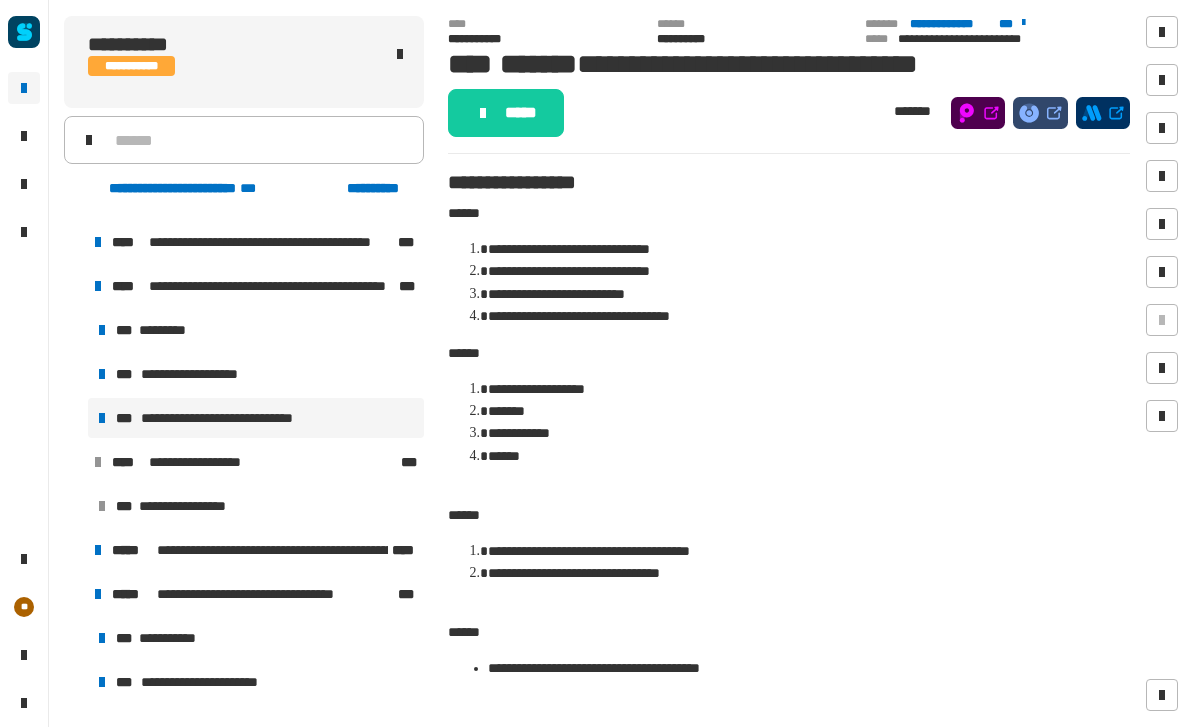 click on "[FIRST] [LAST]" at bounding box center [254, 286] 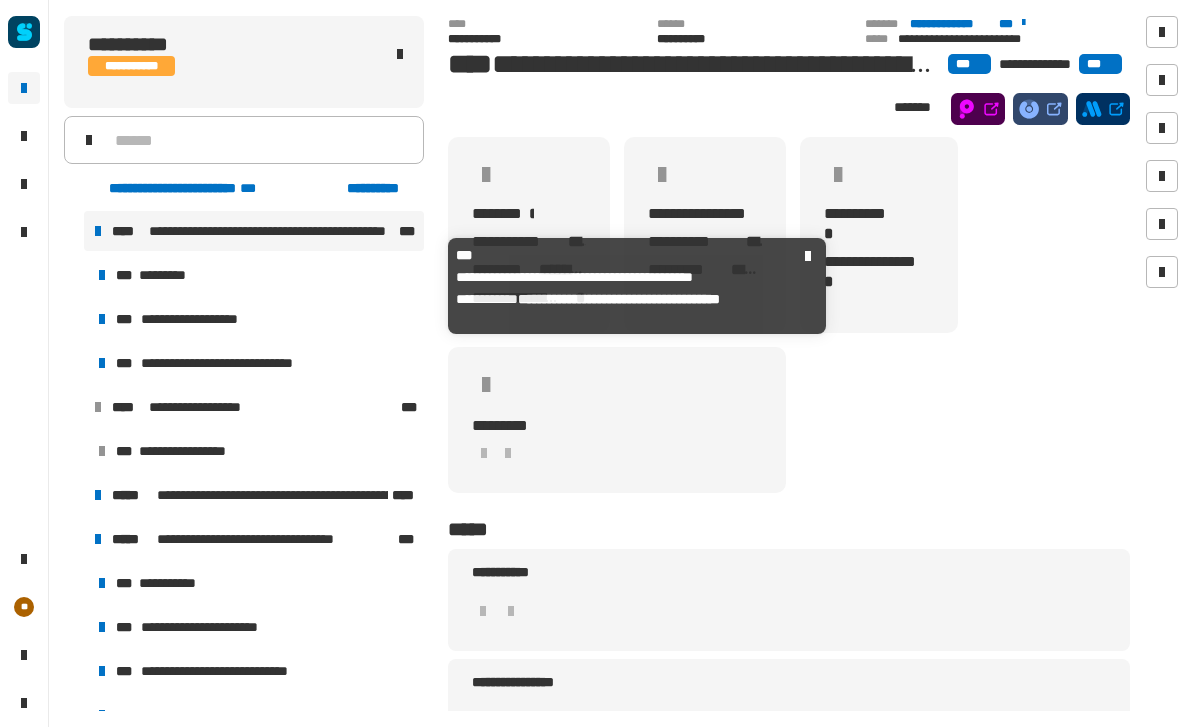 scroll, scrollTop: 268, scrollLeft: 0, axis: vertical 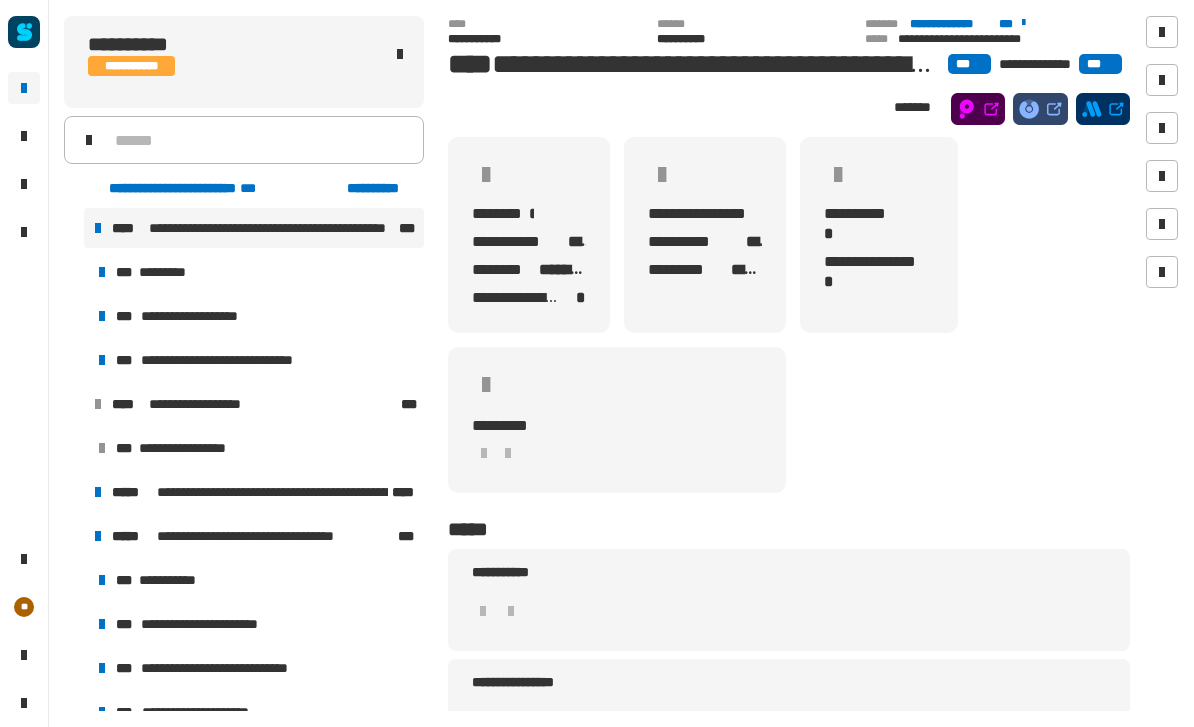 click on "**********" at bounding box center [256, 448] 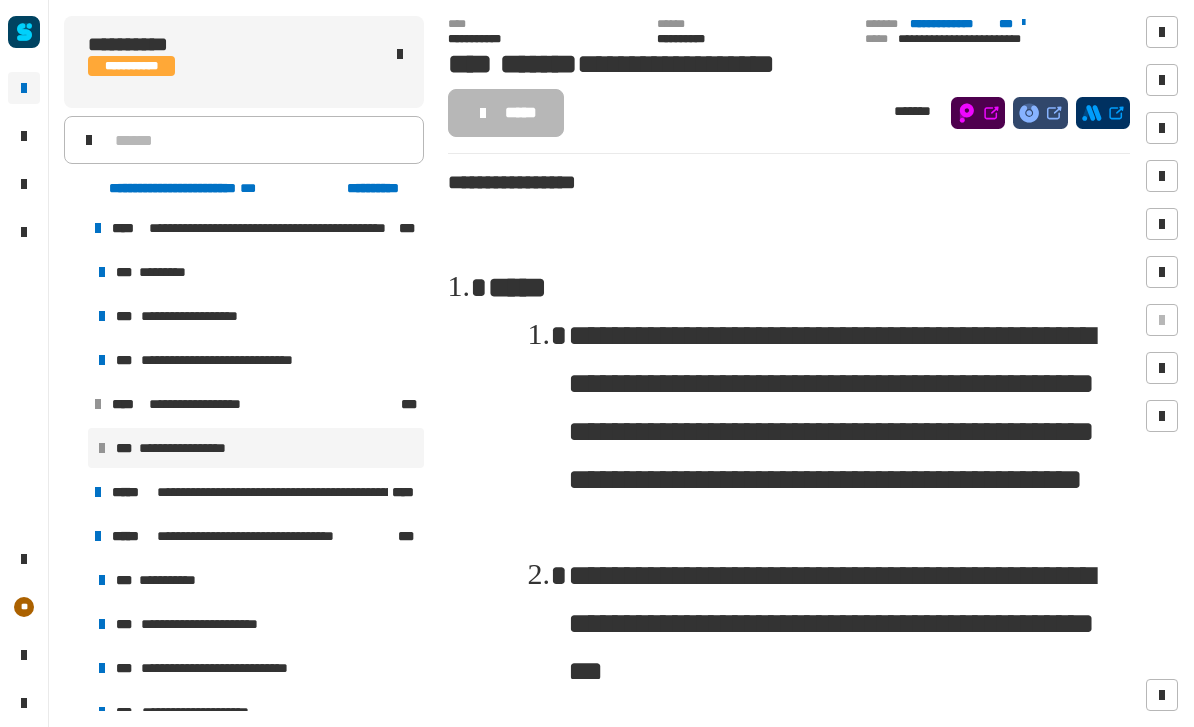 click on "**********" at bounding box center [256, 360] 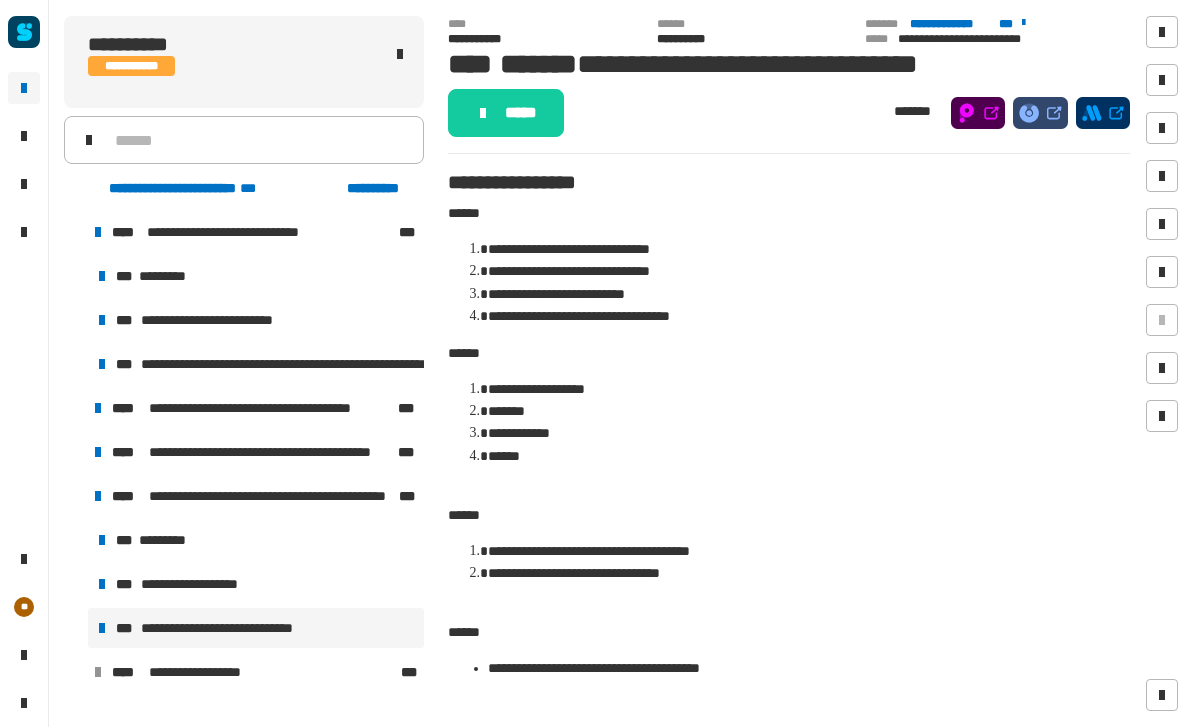 scroll, scrollTop: 0, scrollLeft: 0, axis: both 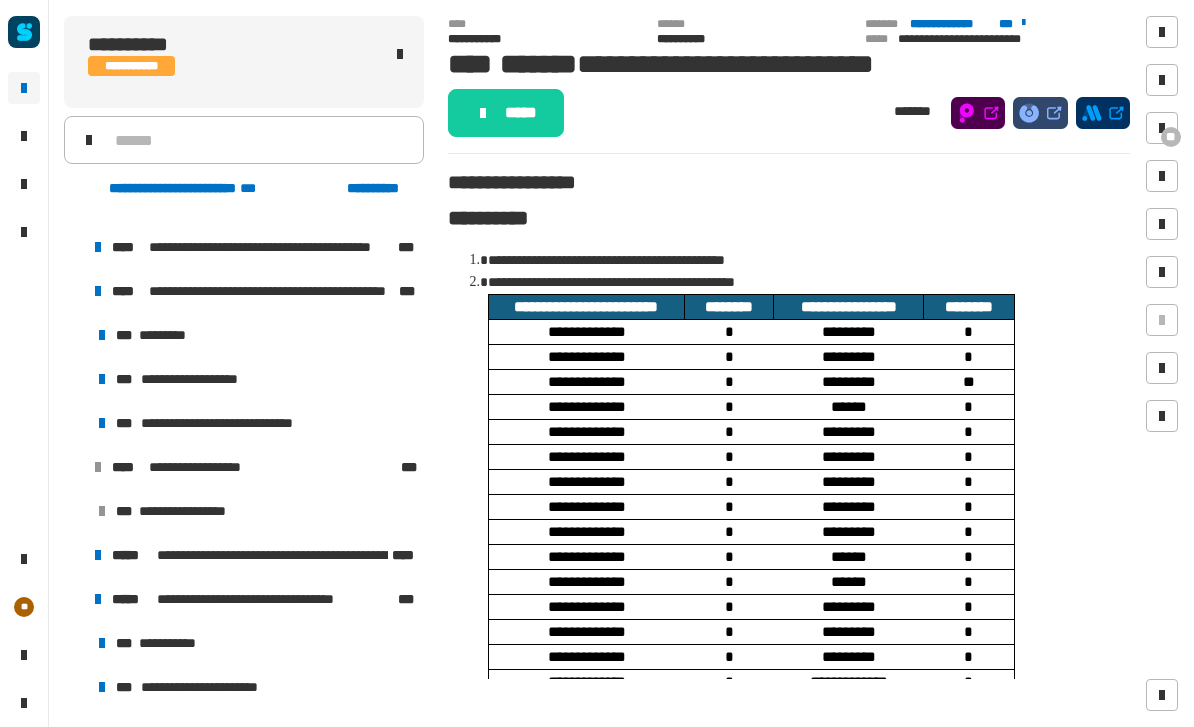 click on "**********" at bounding box center [254, 599] 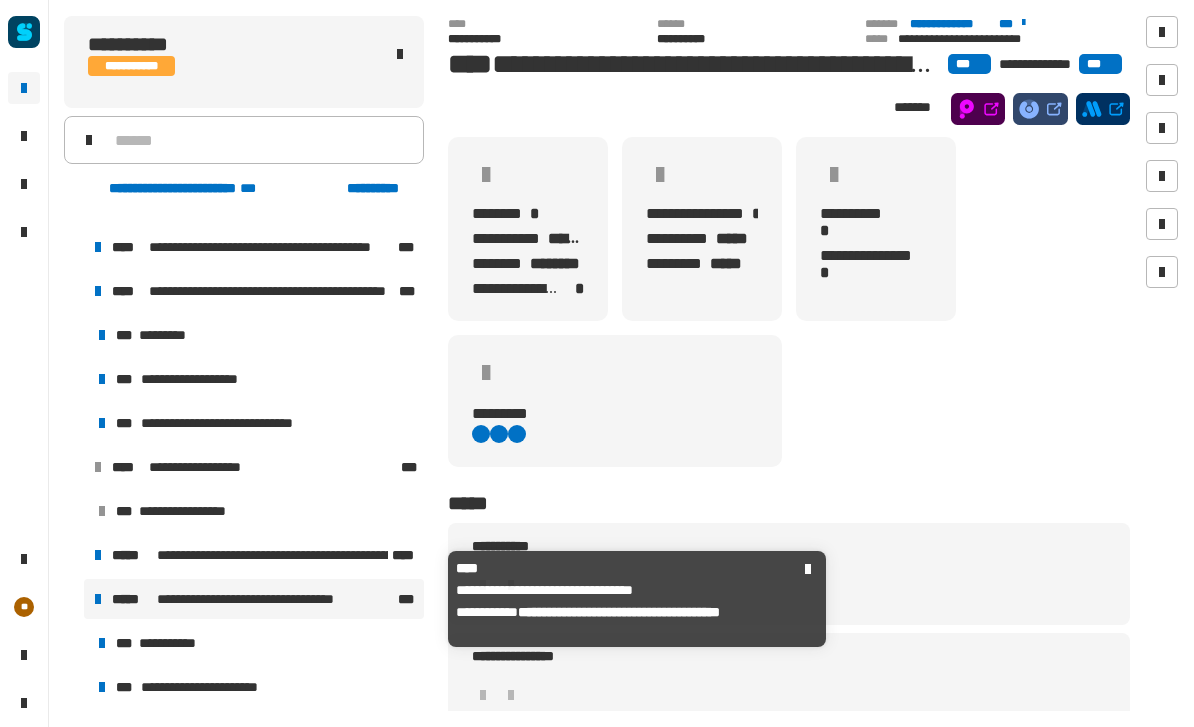scroll, scrollTop: 213, scrollLeft: 0, axis: vertical 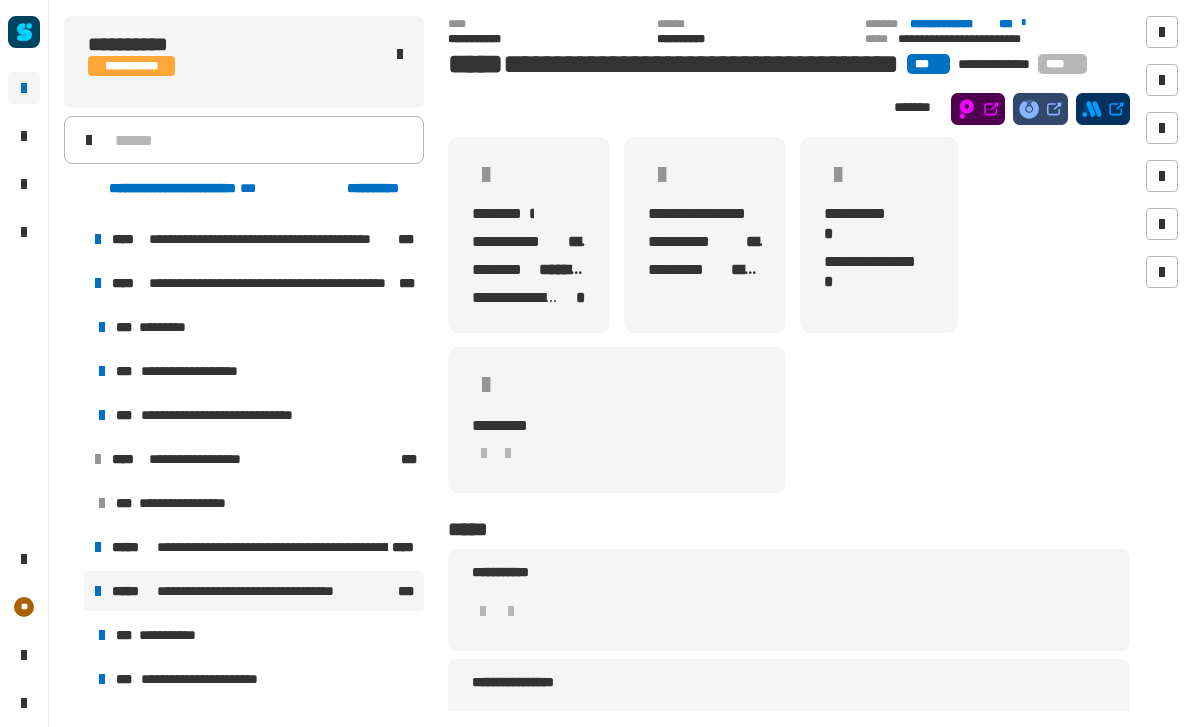 click on "**********" at bounding box center [254, 459] 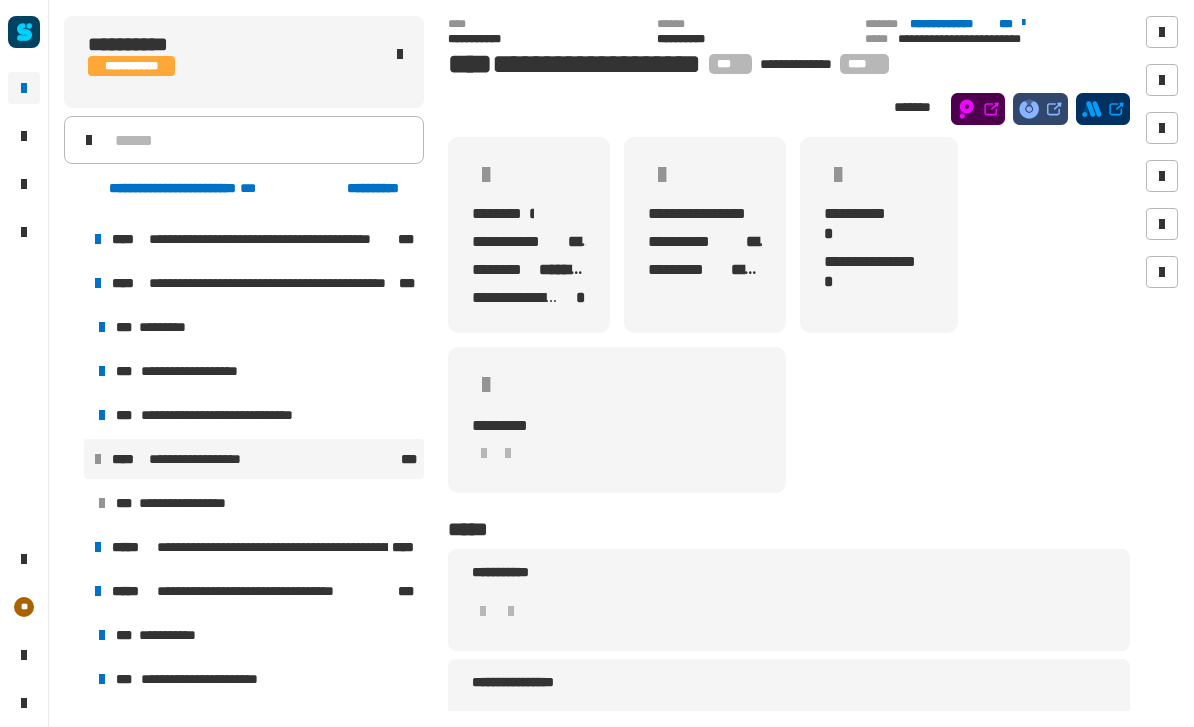 click on "**********" at bounding box center [174, 635] 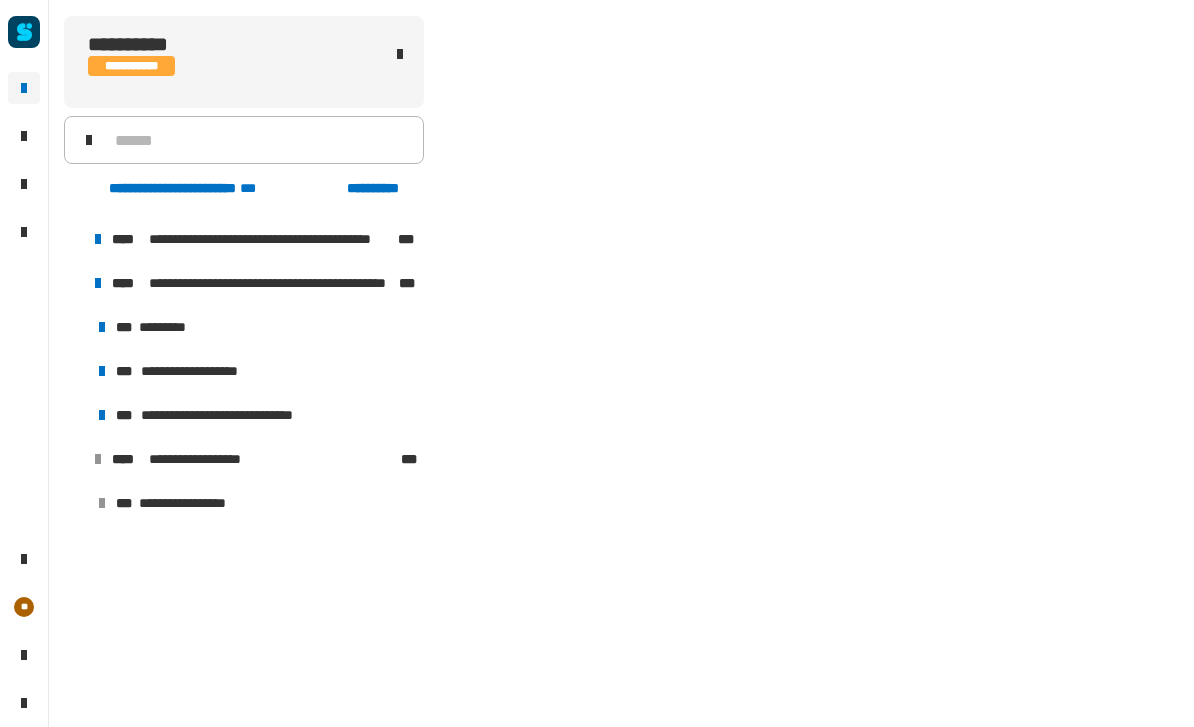 scroll, scrollTop: 0, scrollLeft: 0, axis: both 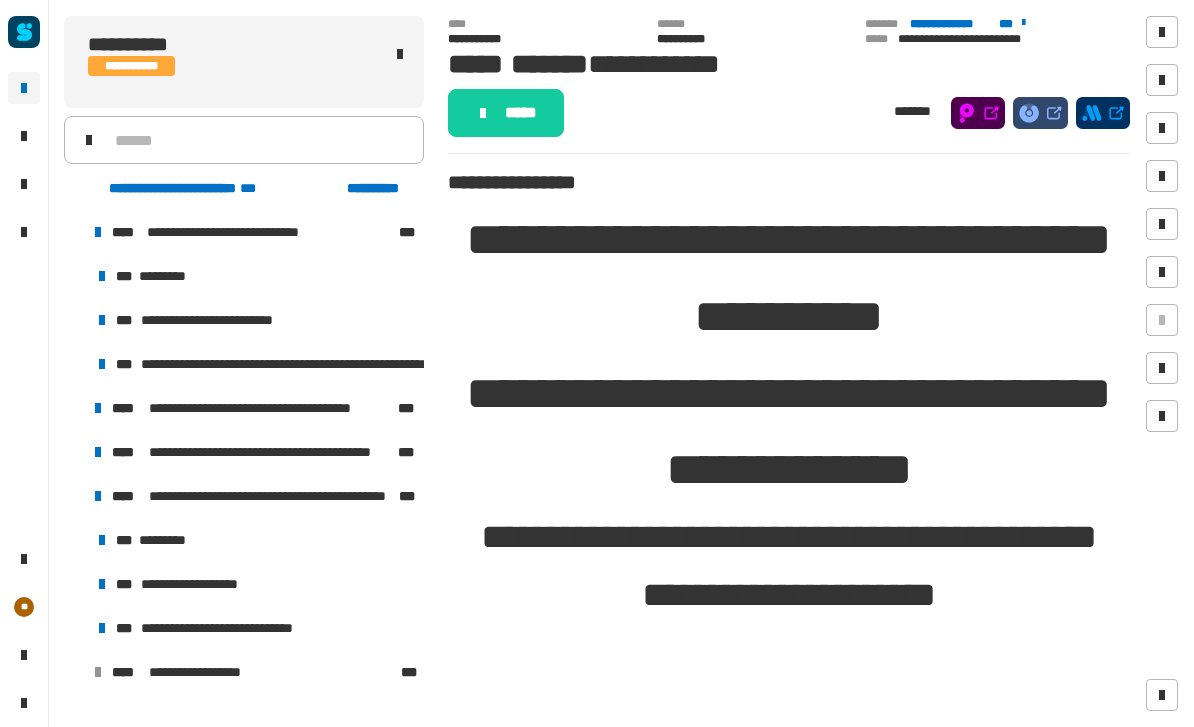 click on "**********" at bounding box center (254, 672) 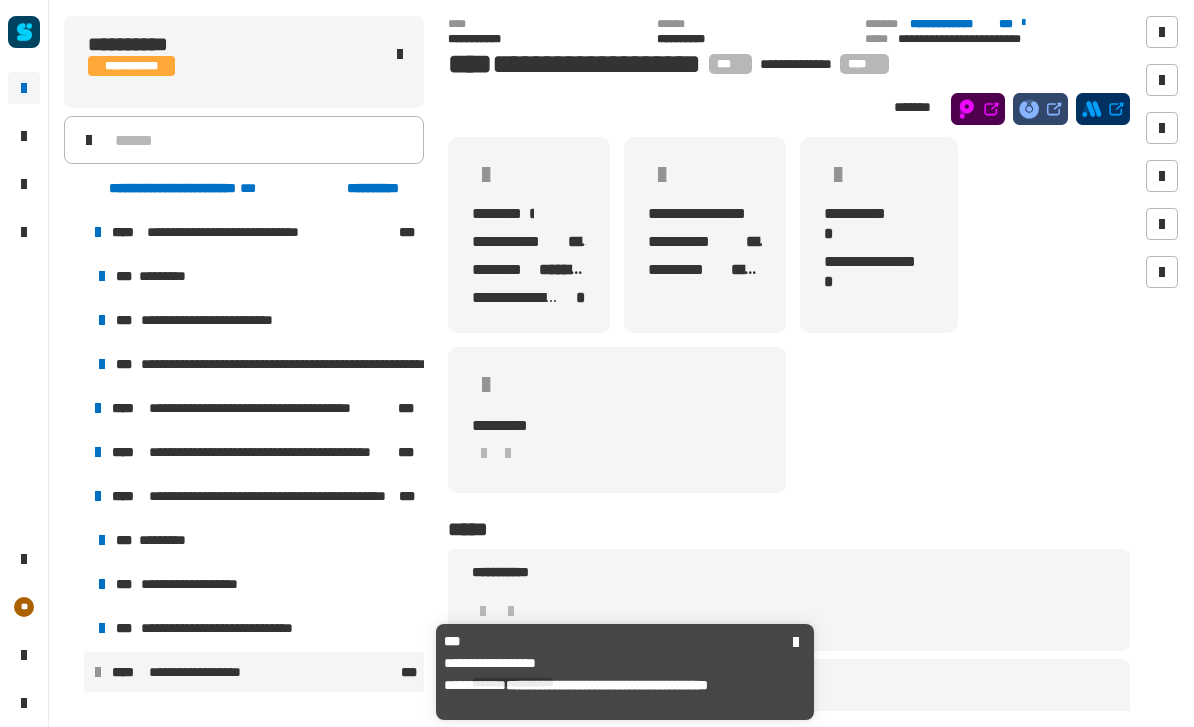 click on "*** *********" at bounding box center [256, 540] 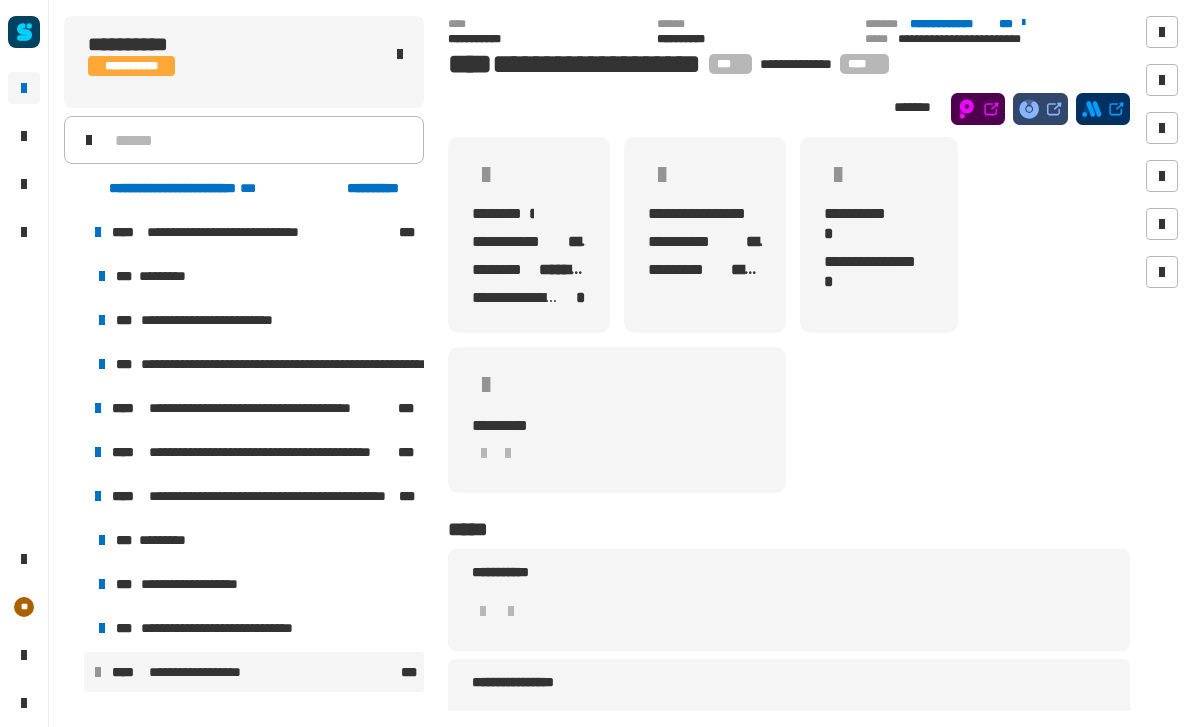scroll, scrollTop: 389, scrollLeft: 0, axis: vertical 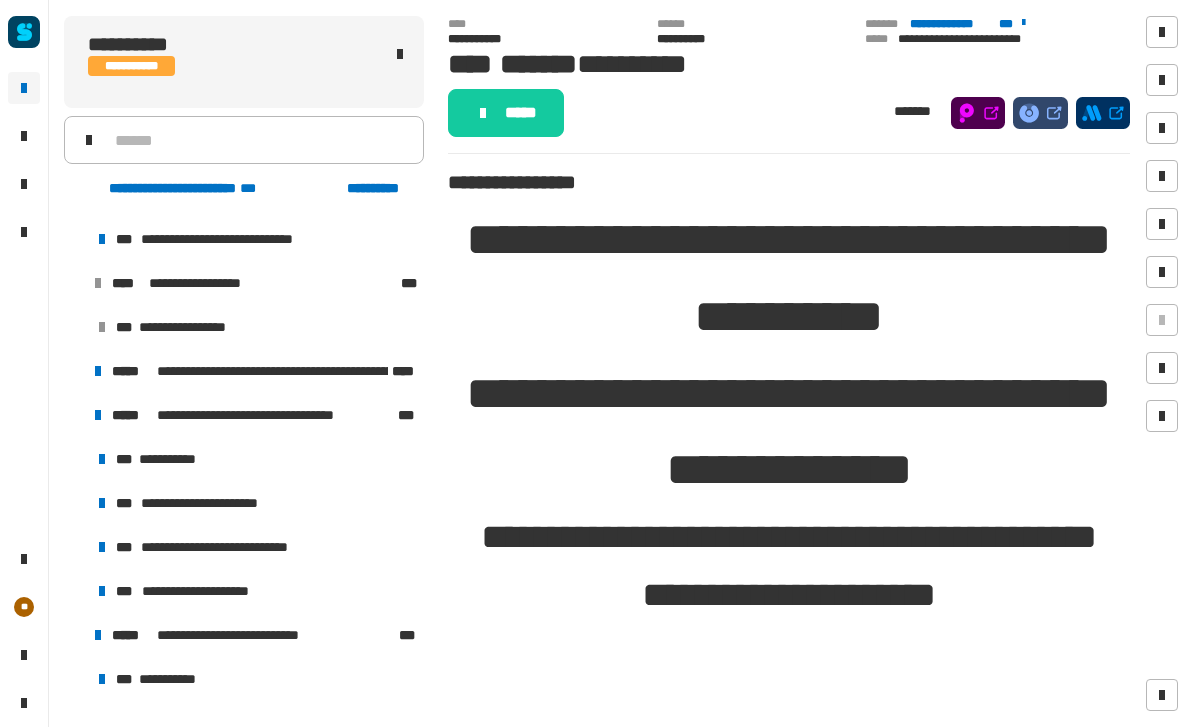 click on "**********" at bounding box center (174, 459) 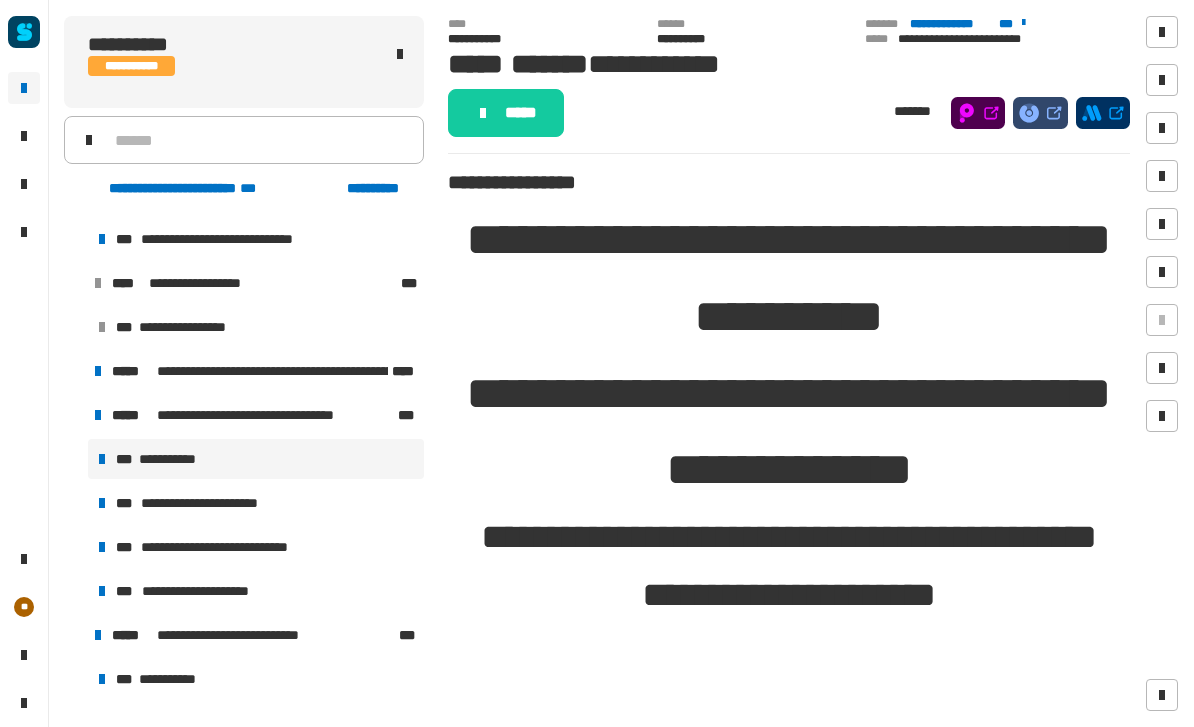 click on "*****" 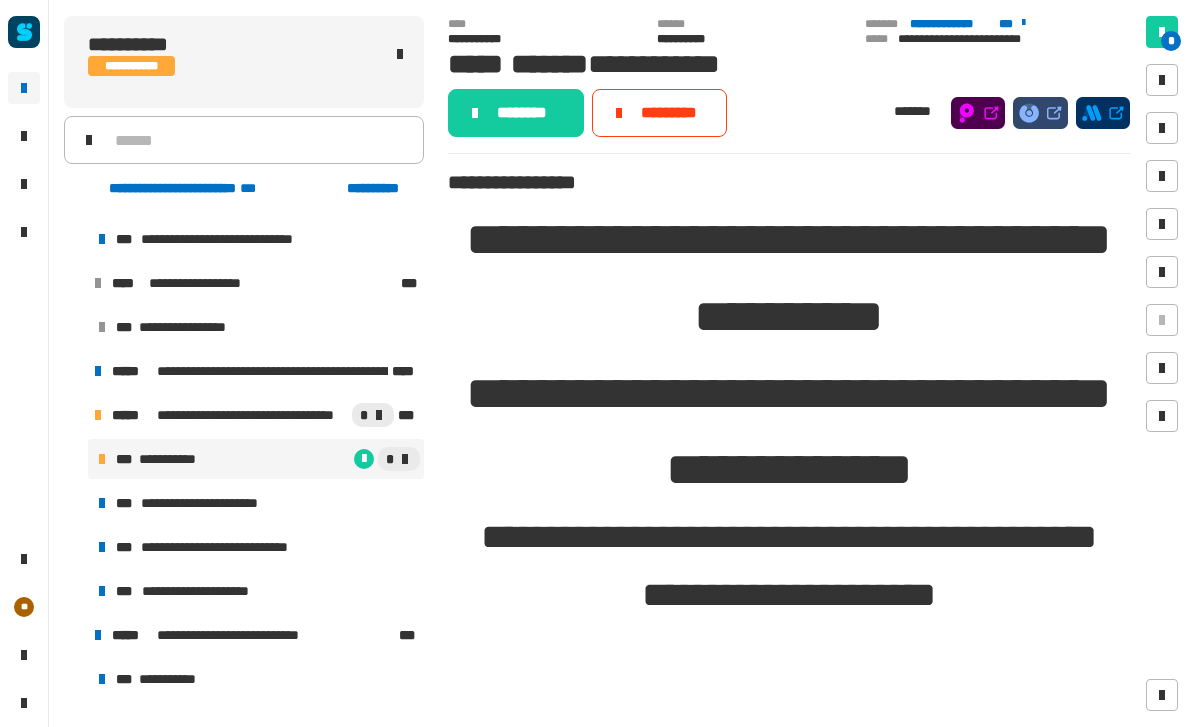 click on "********" 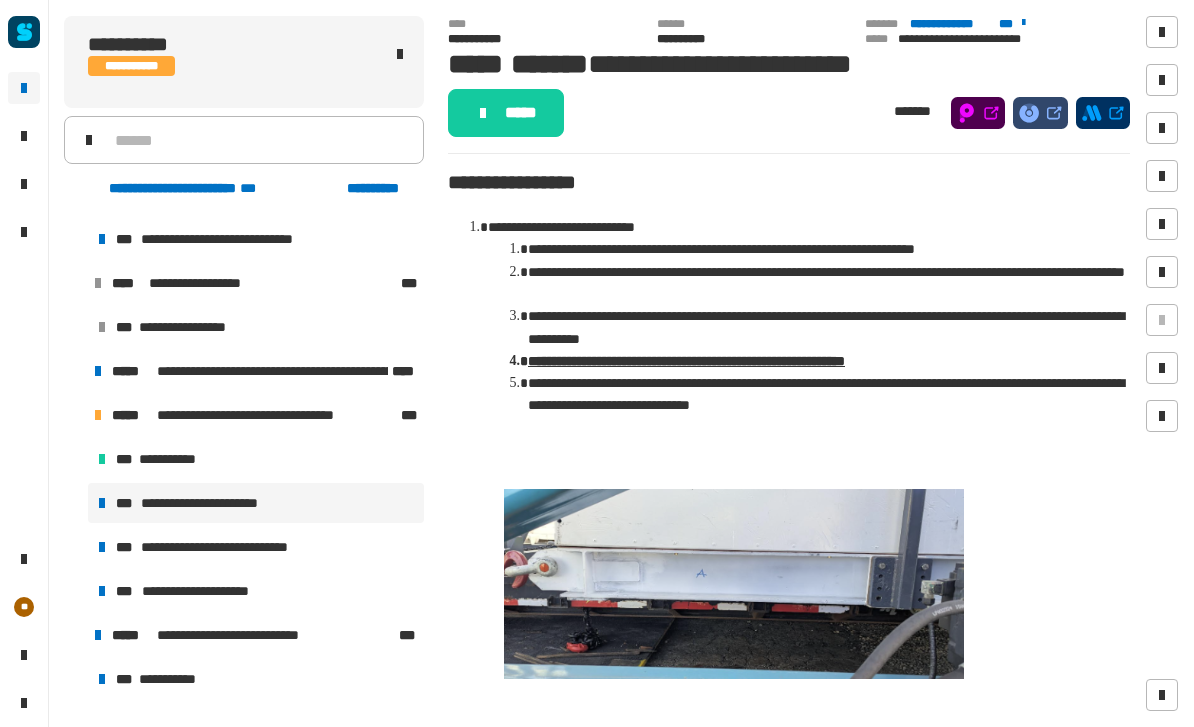 click on "*****" 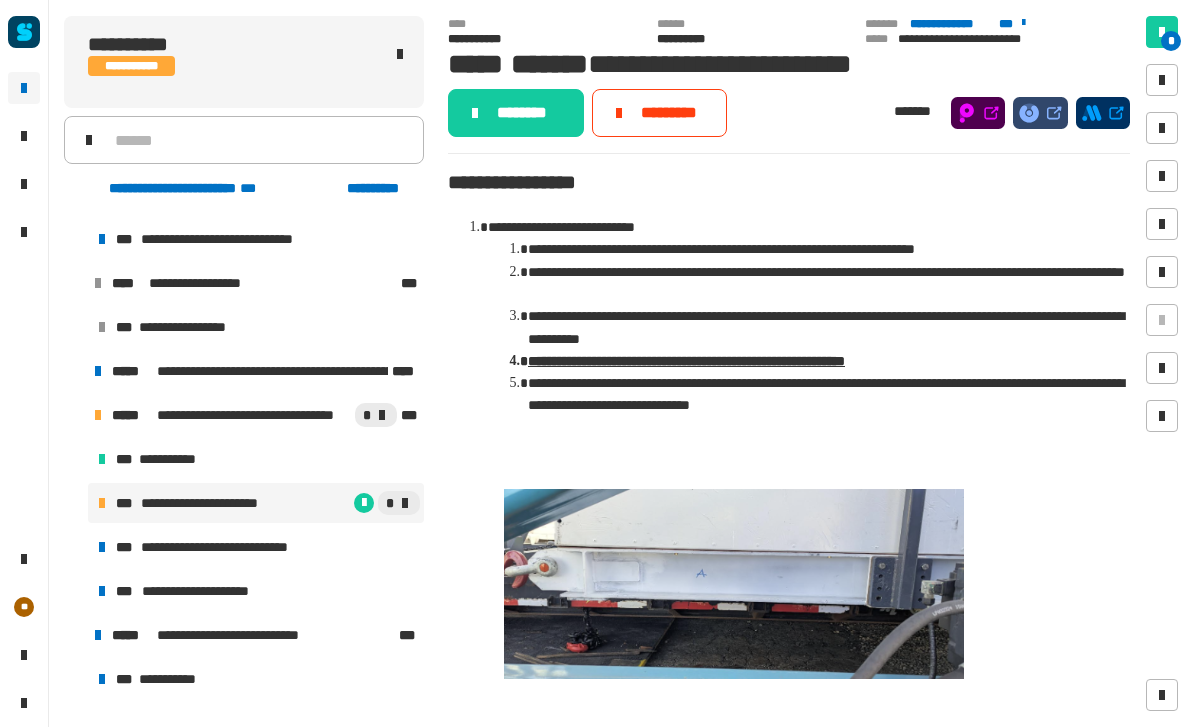 click on "********" 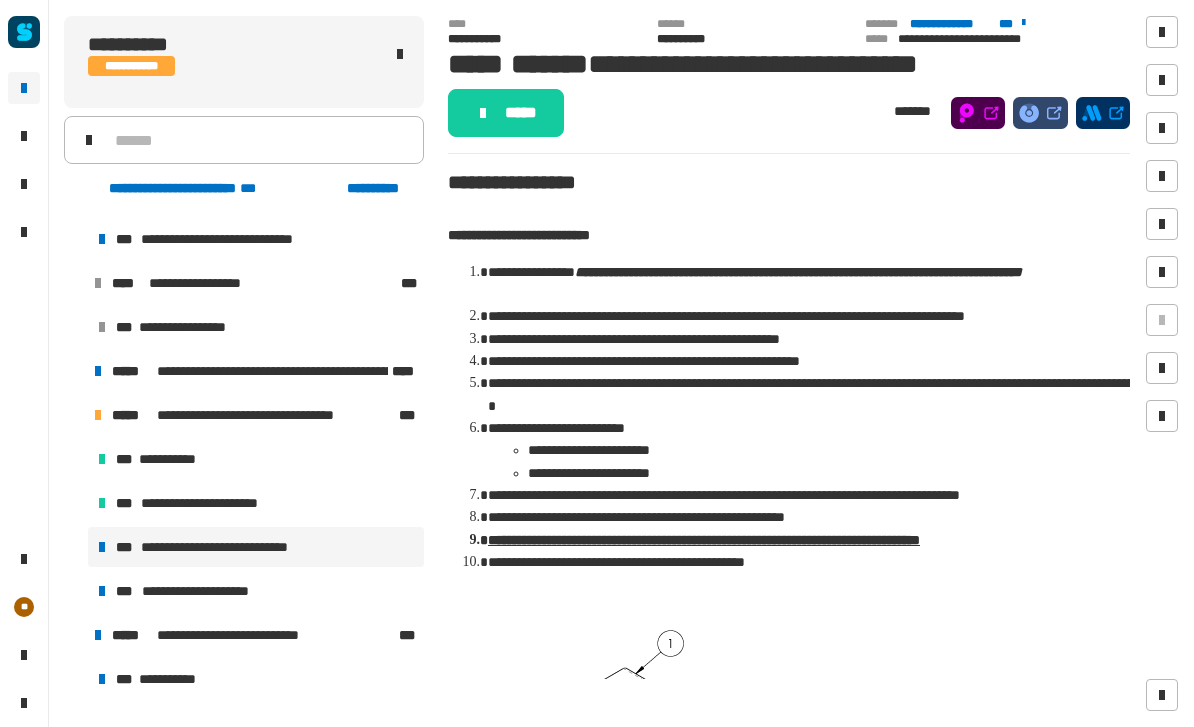 click on "*****" 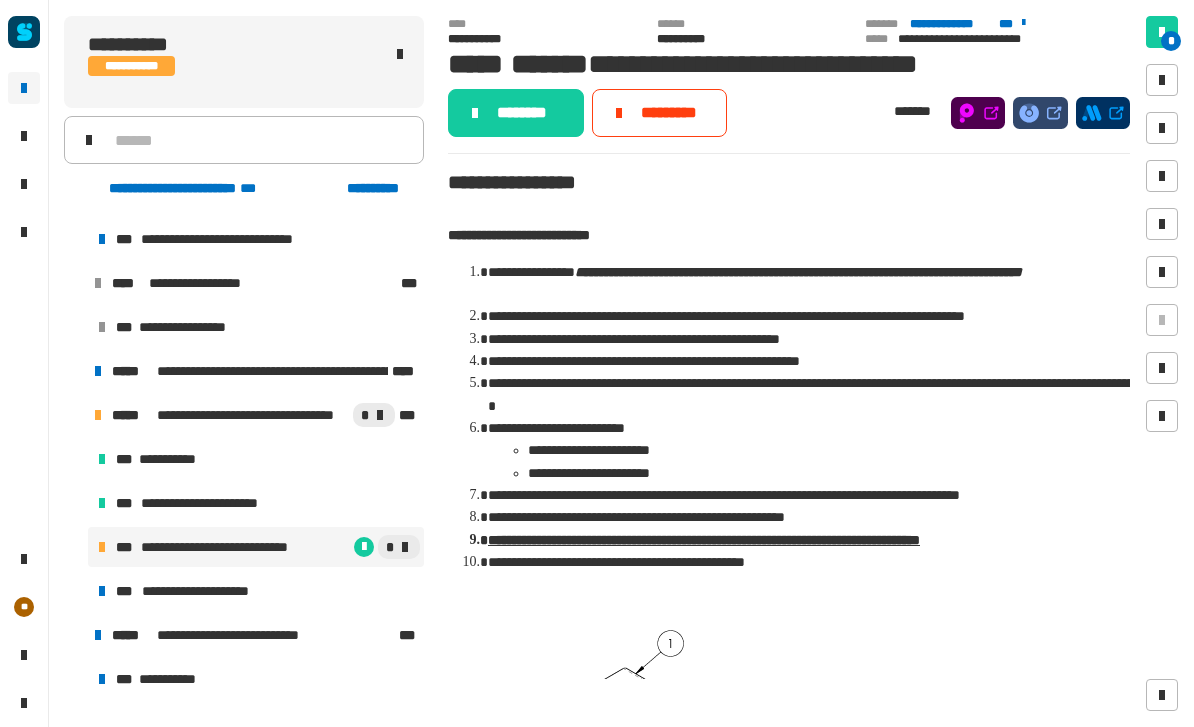 click on "********" 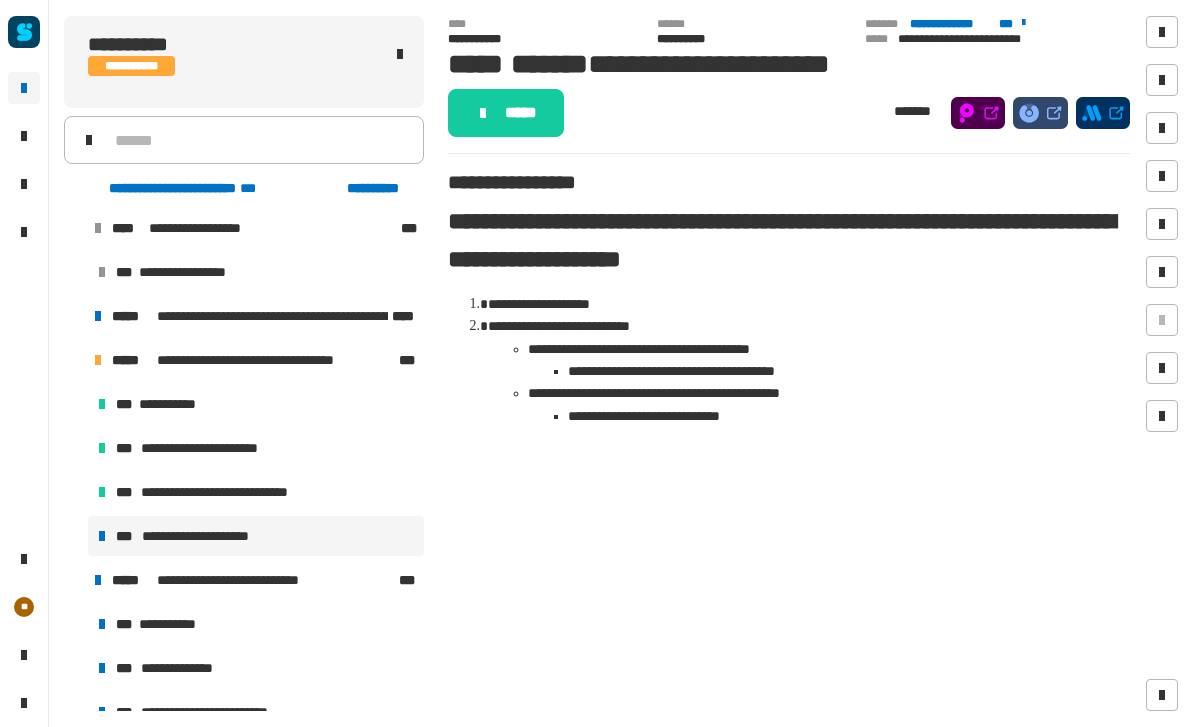 scroll, scrollTop: 445, scrollLeft: 0, axis: vertical 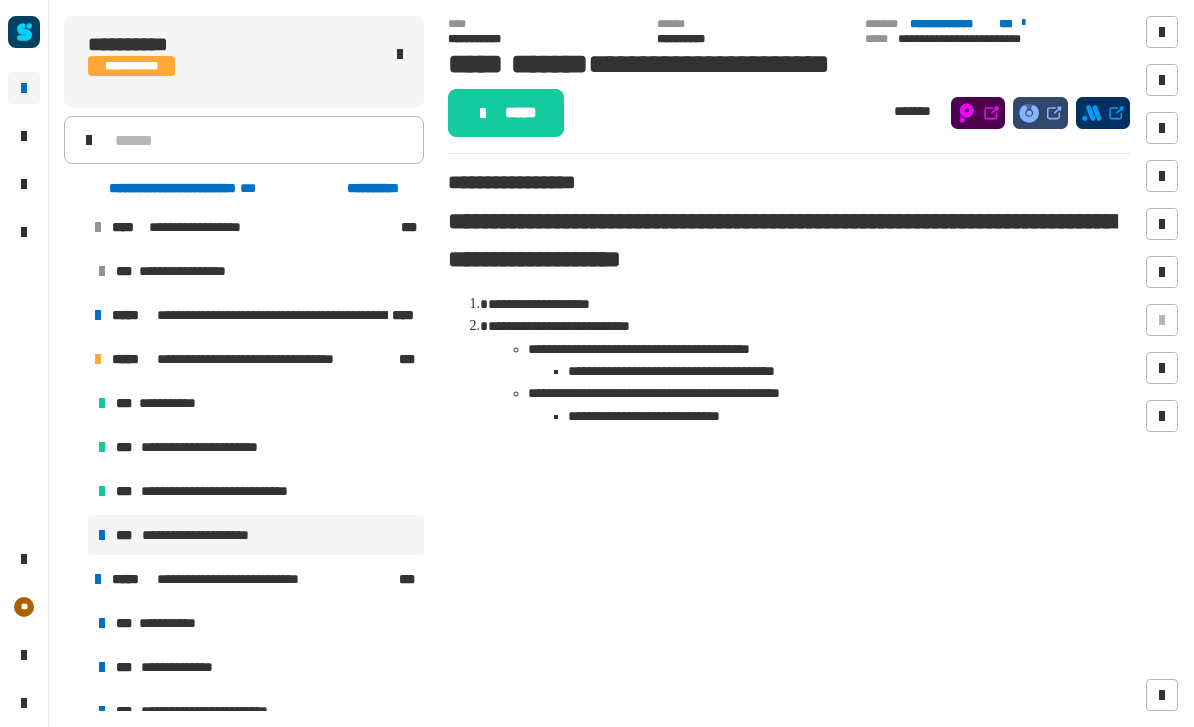 click on "**********" at bounding box center [256, 491] 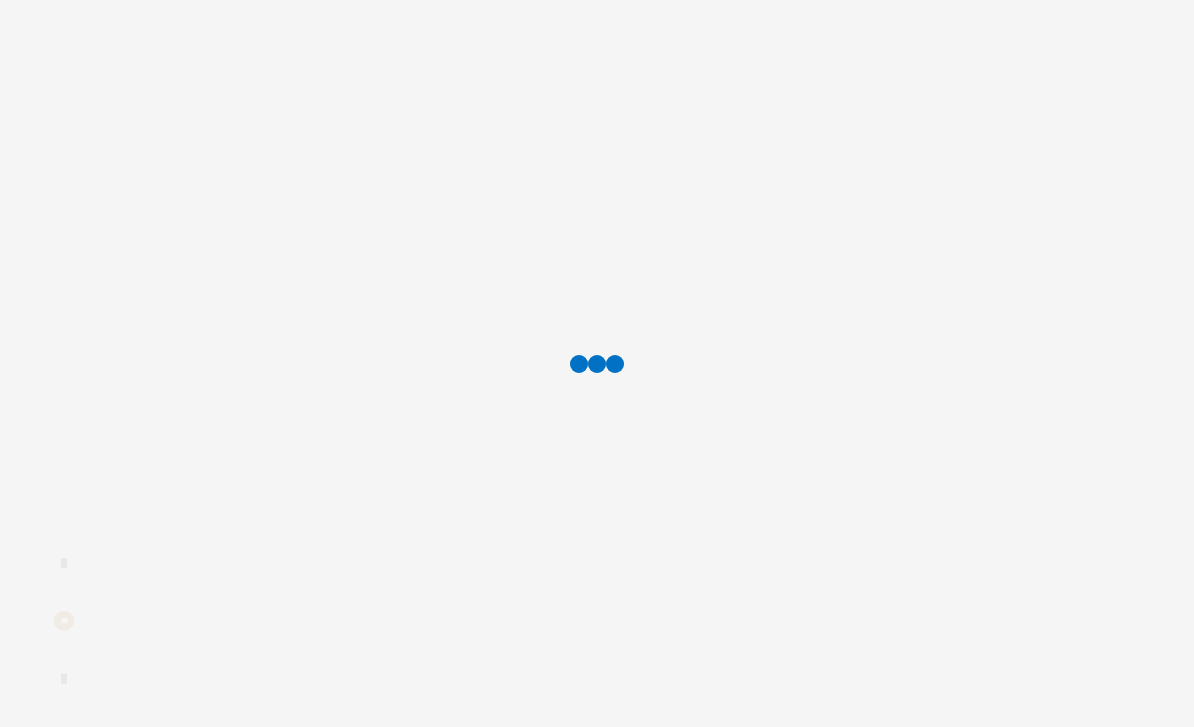 scroll, scrollTop: 0, scrollLeft: 0, axis: both 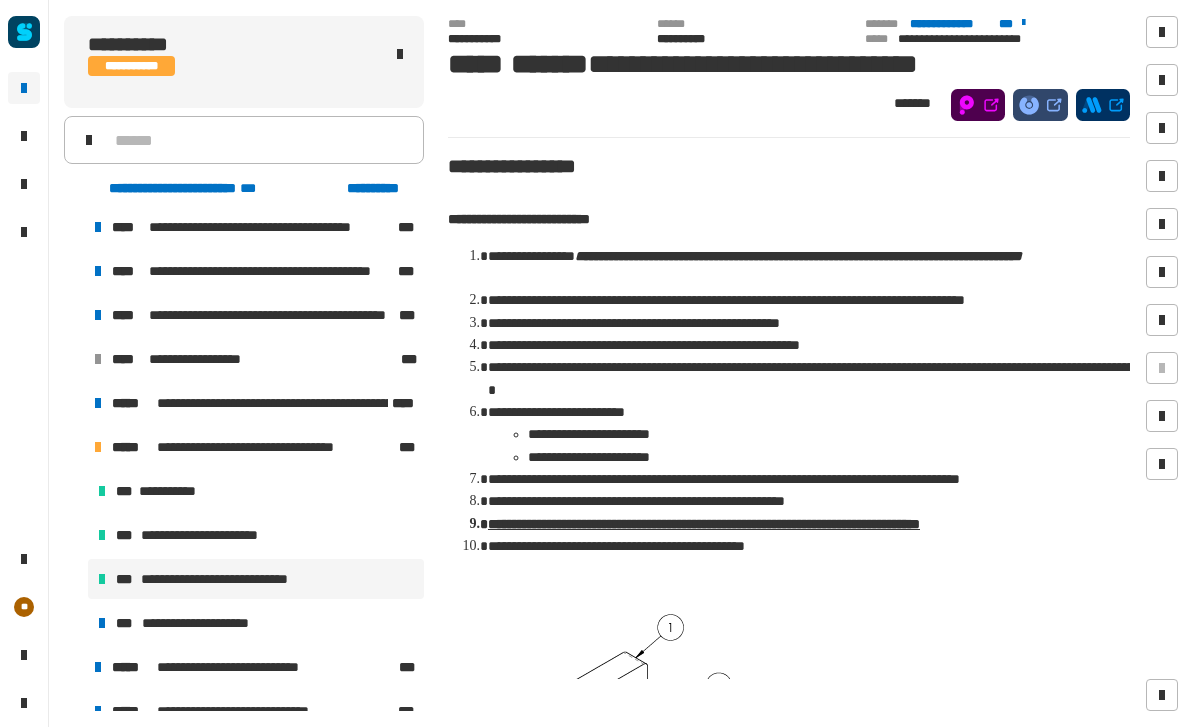 click on "**********" at bounding box center (208, 623) 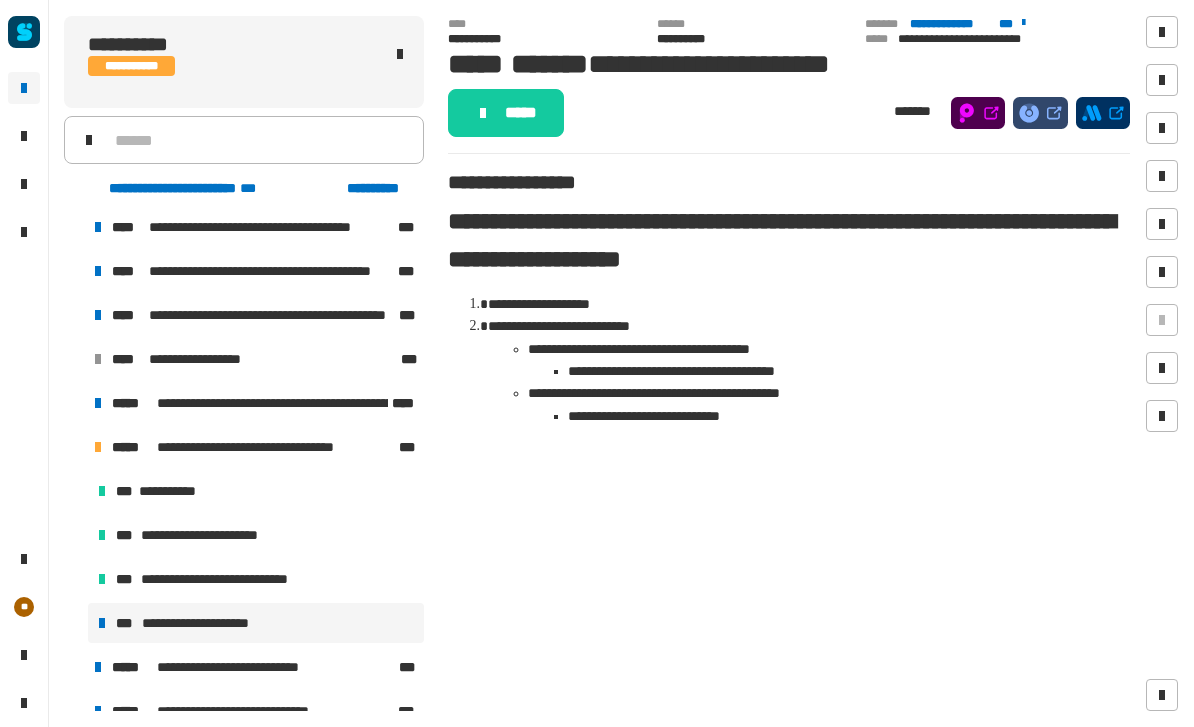 click on "**********" at bounding box center (233, 579) 